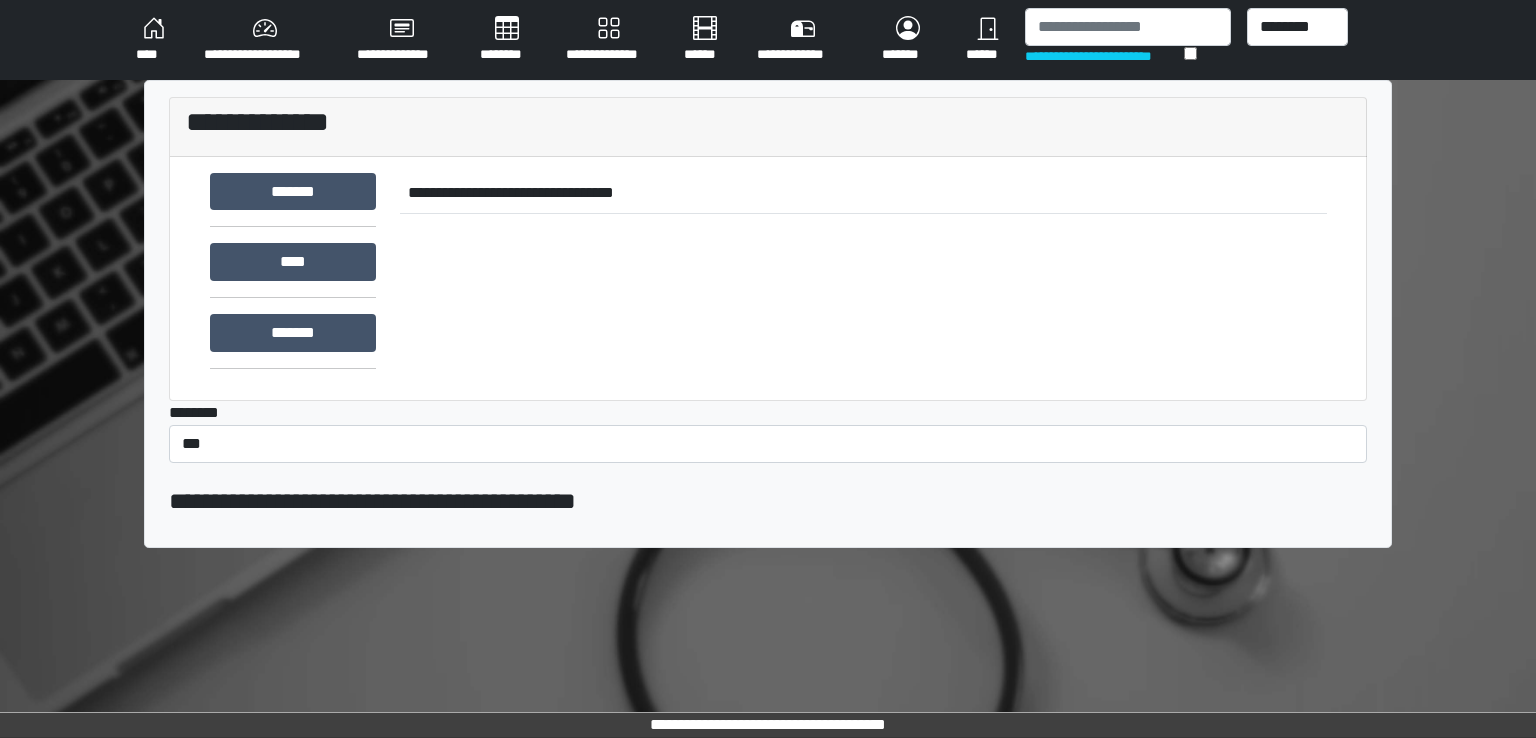 scroll, scrollTop: 0, scrollLeft: 0, axis: both 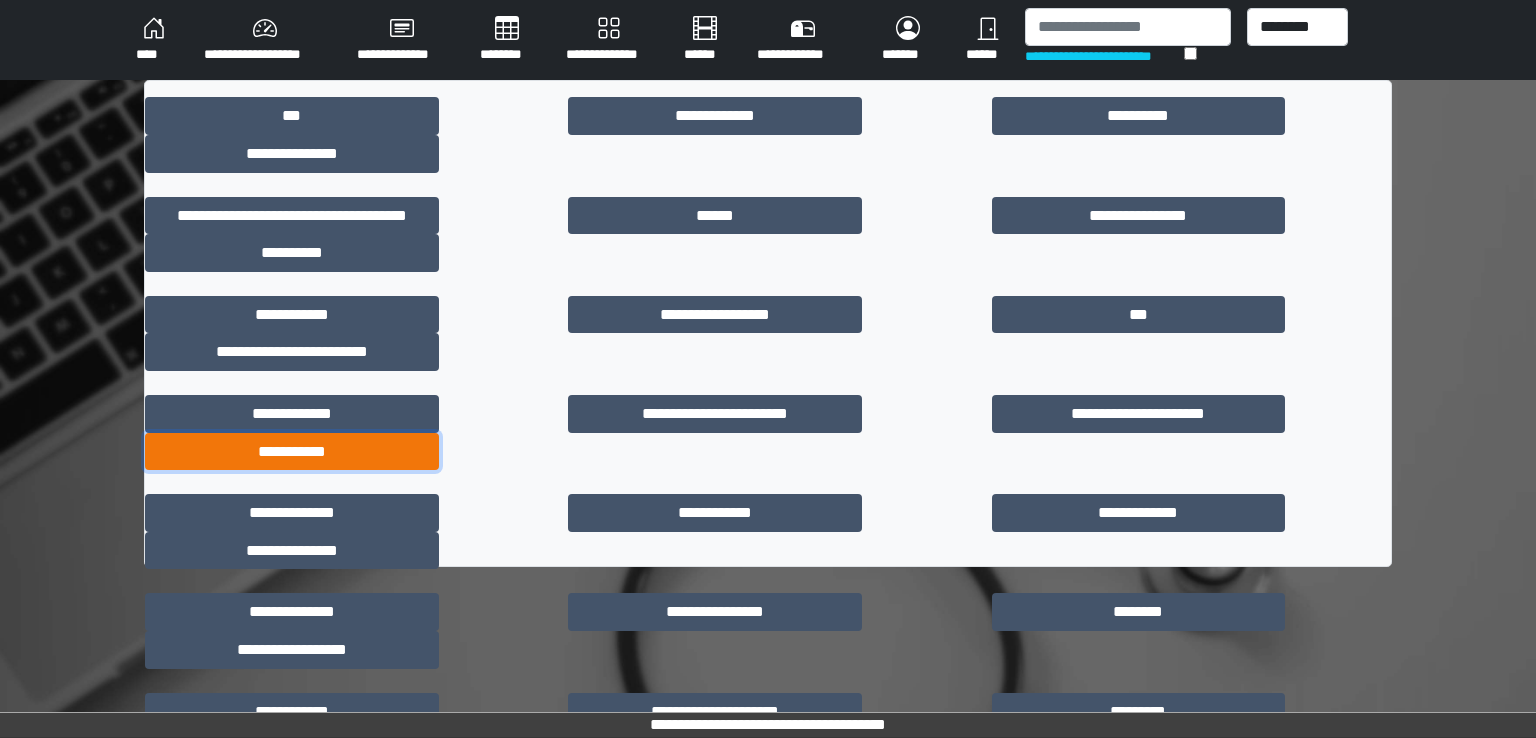 click on "**********" at bounding box center [292, 452] 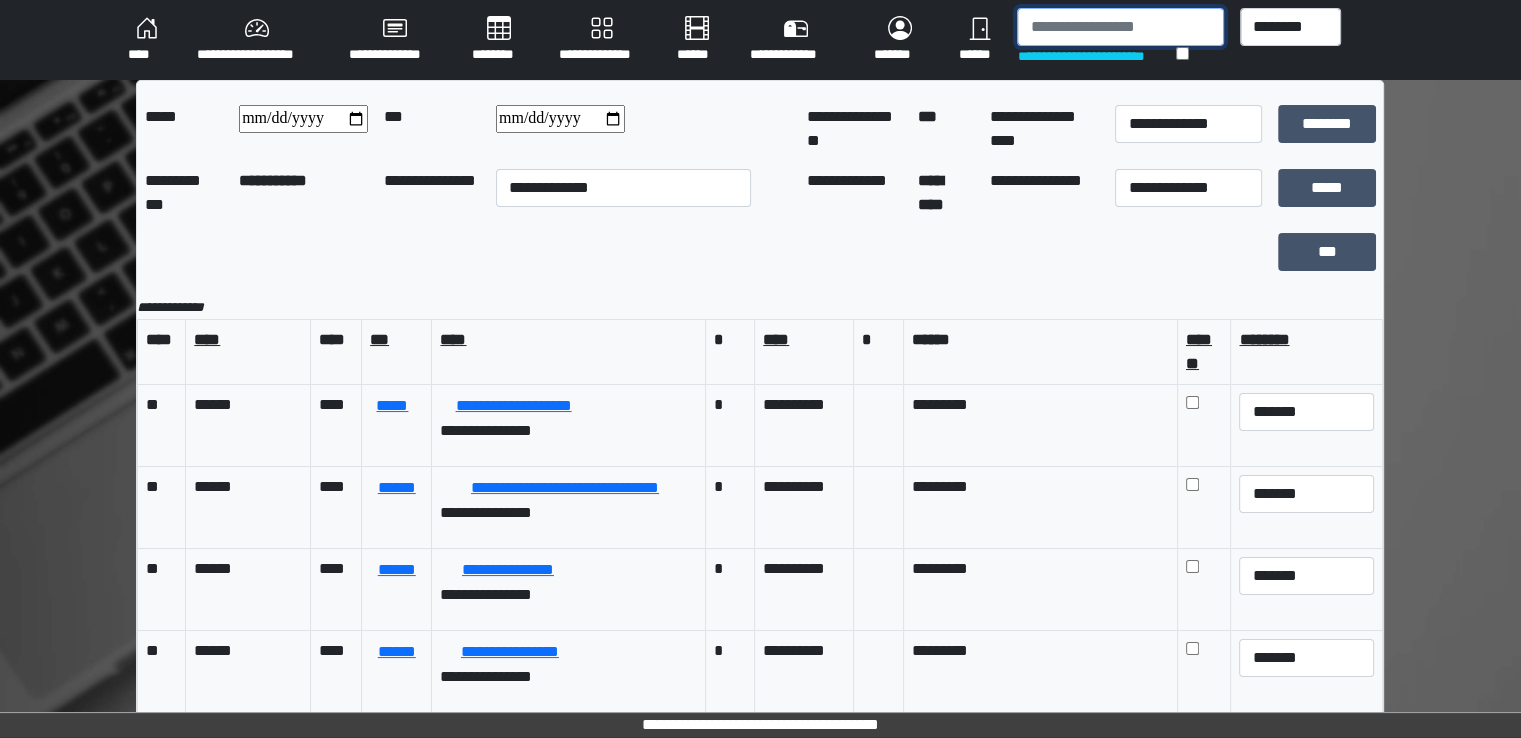 click at bounding box center (1120, 27) 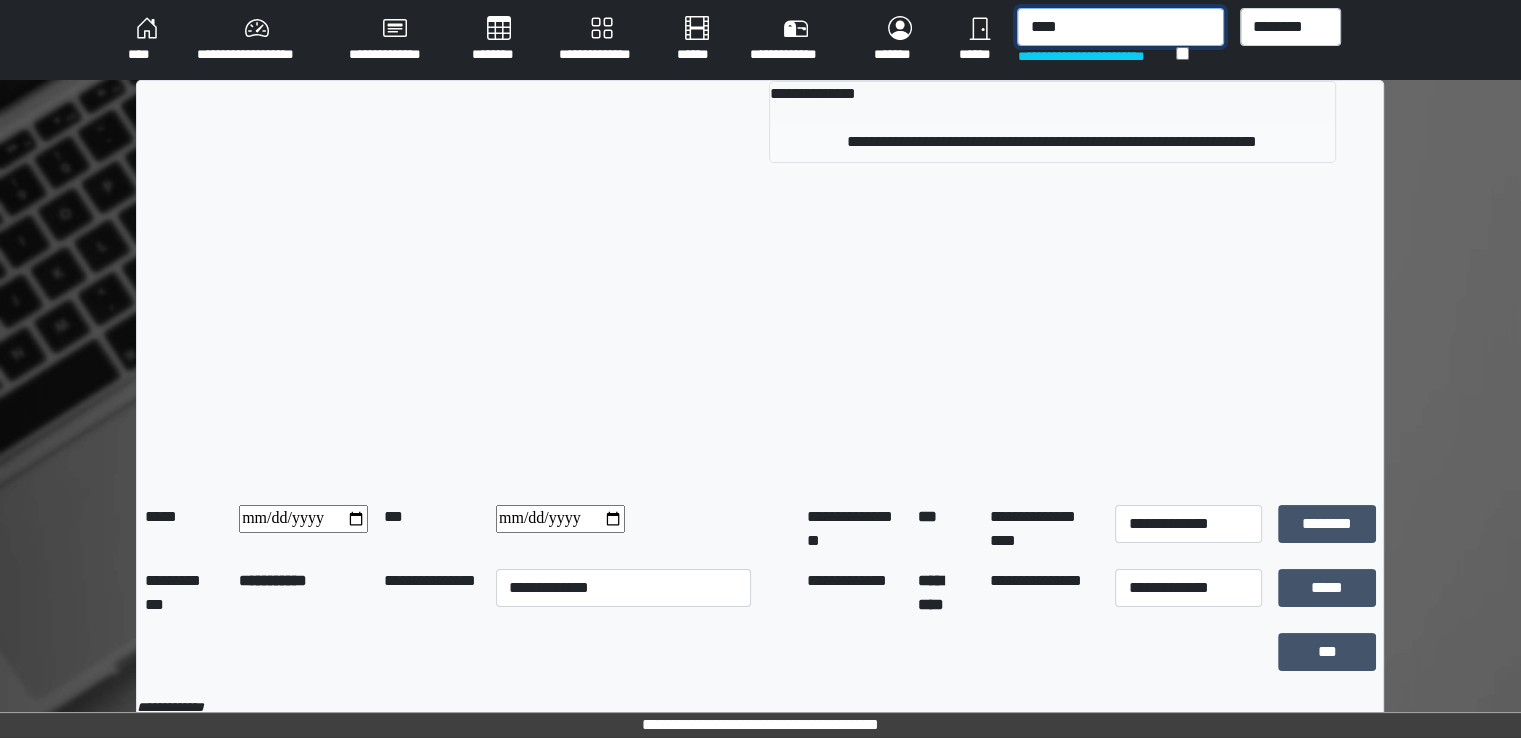 type on "****" 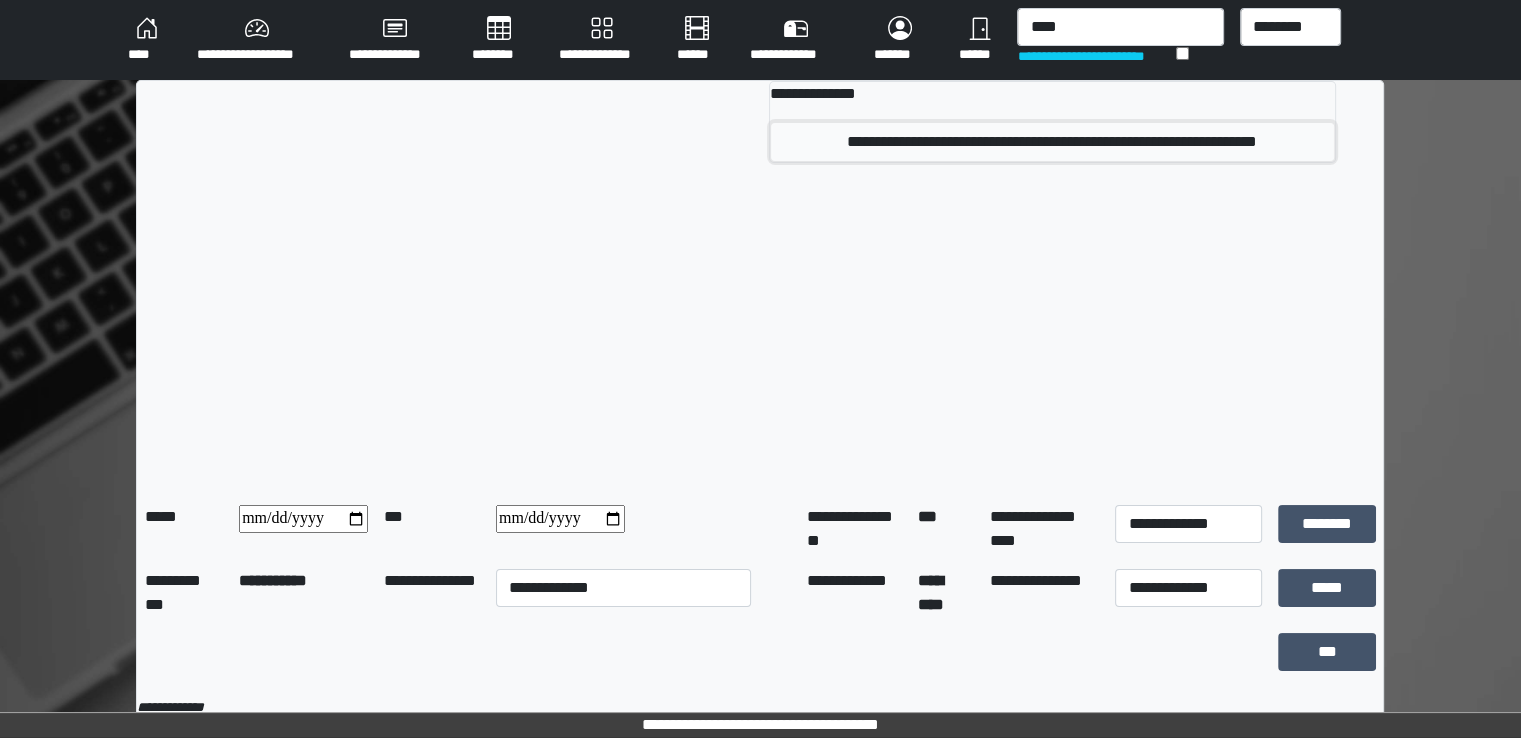 click on "**********" at bounding box center [1052, 142] 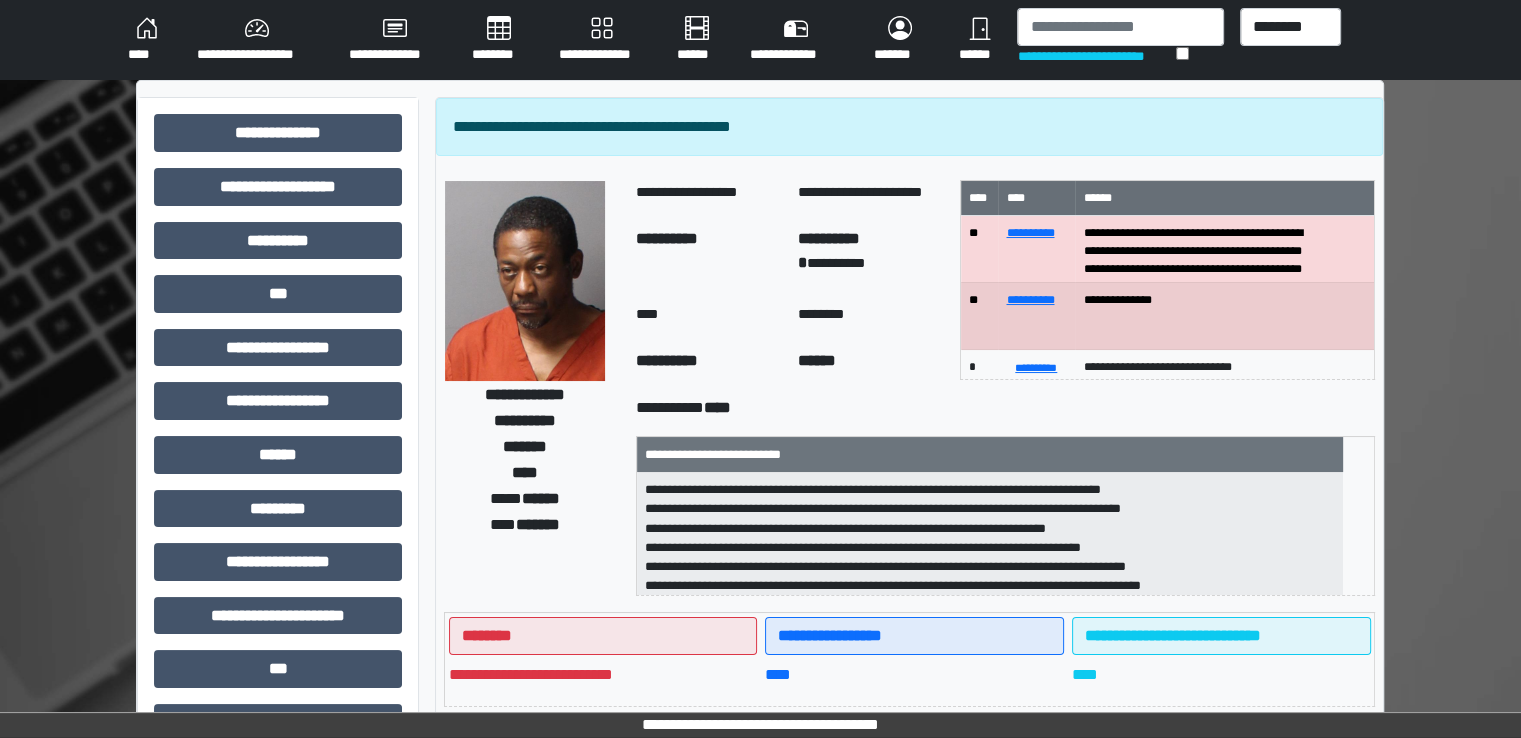 click on "**********" at bounding box center (602, 40) 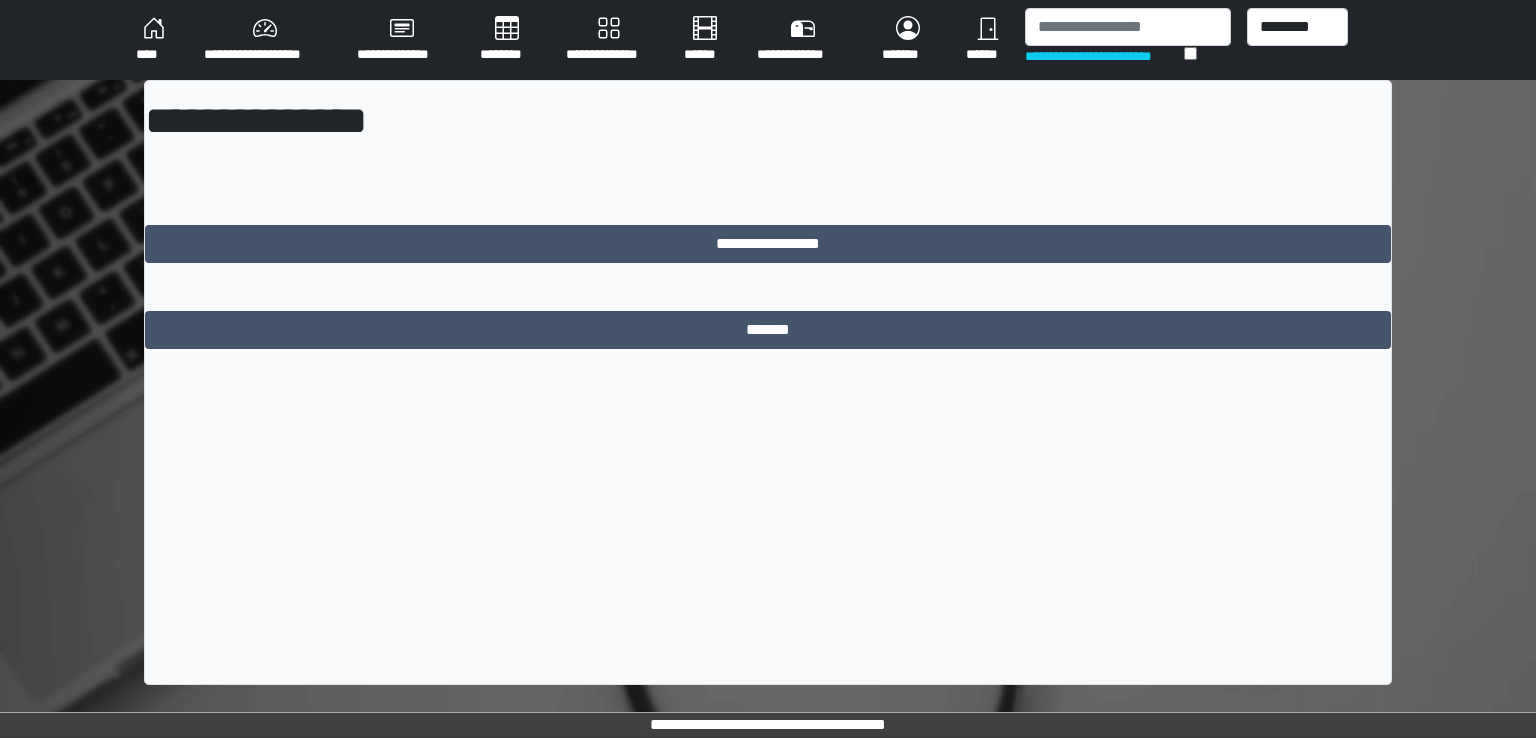 click on "********" at bounding box center (507, 40) 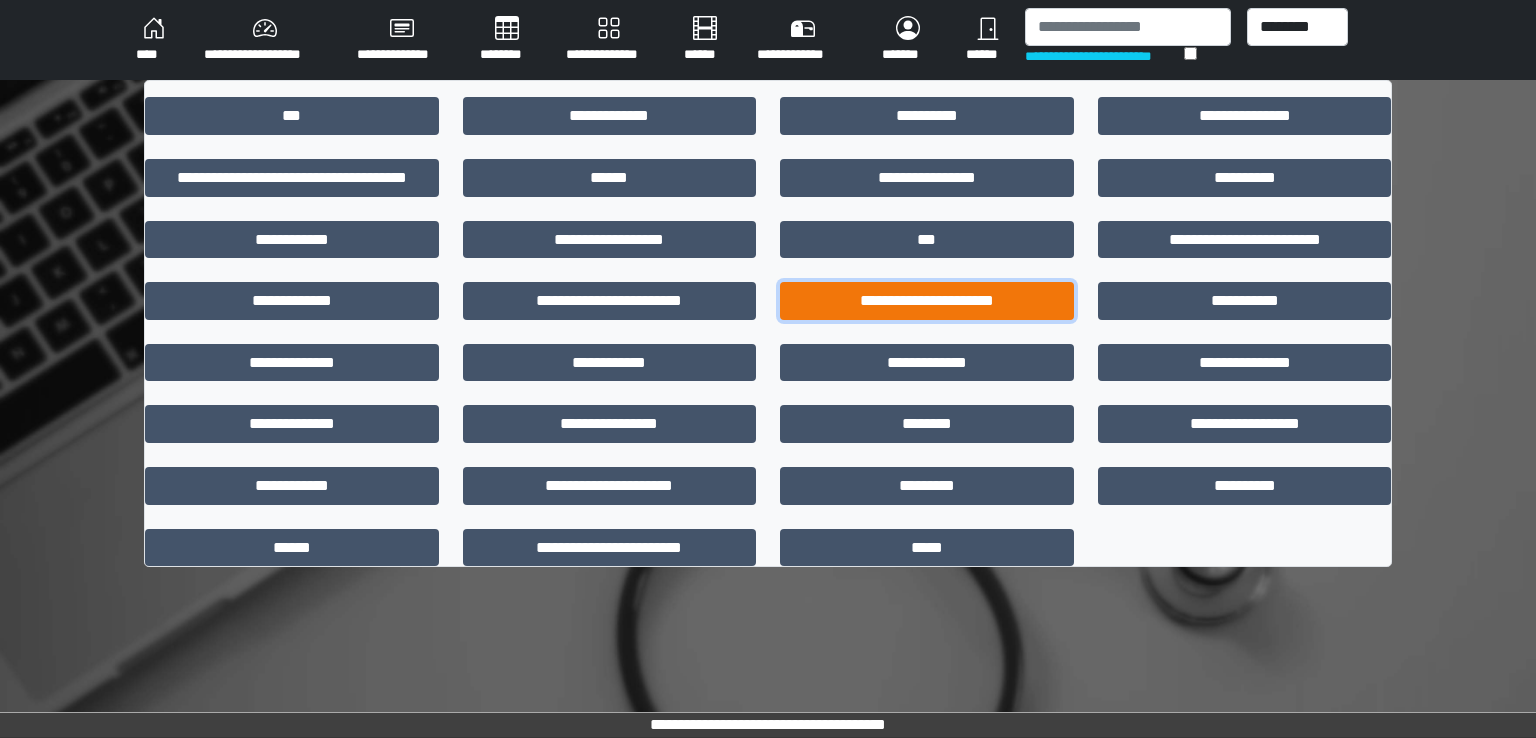 click on "**********" at bounding box center [927, 301] 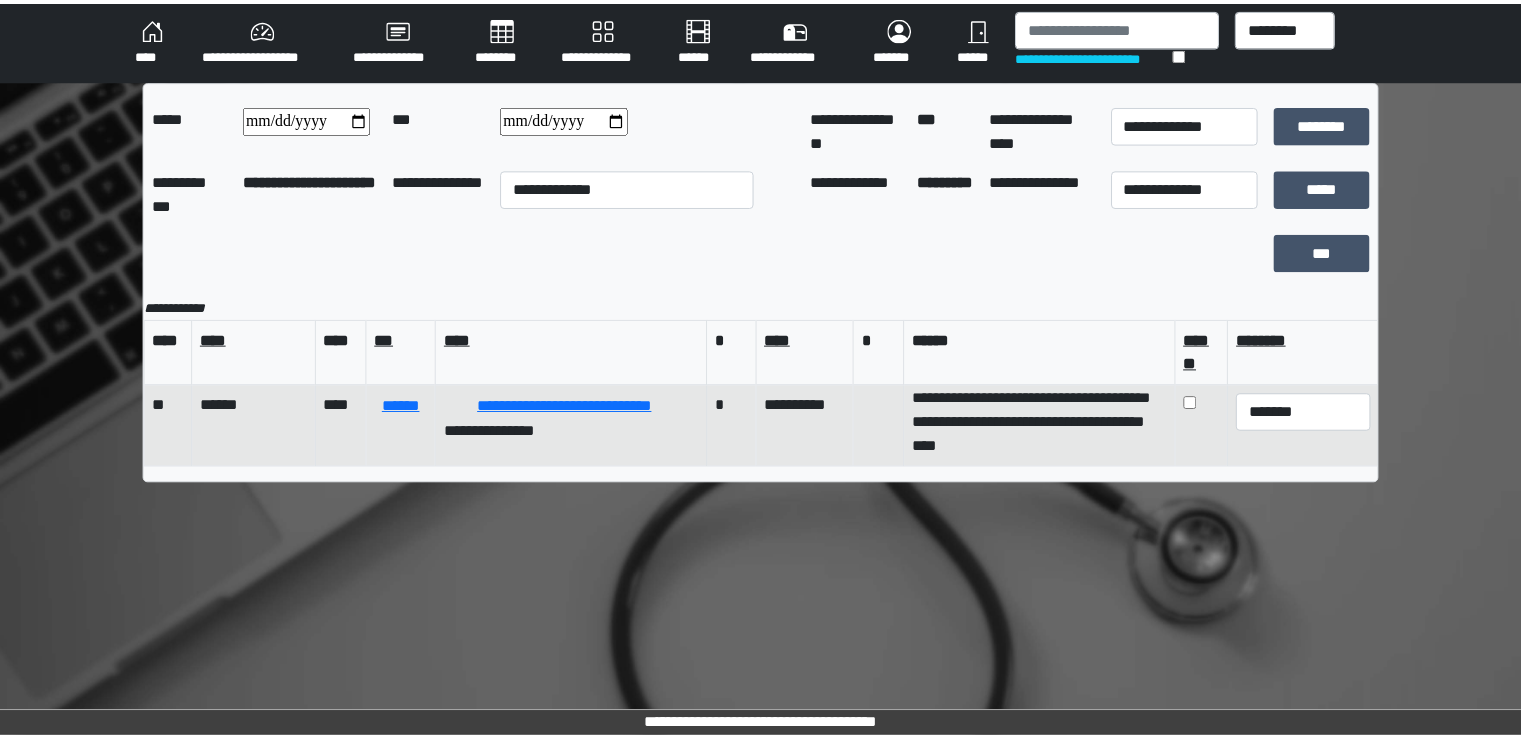 scroll, scrollTop: 151, scrollLeft: 0, axis: vertical 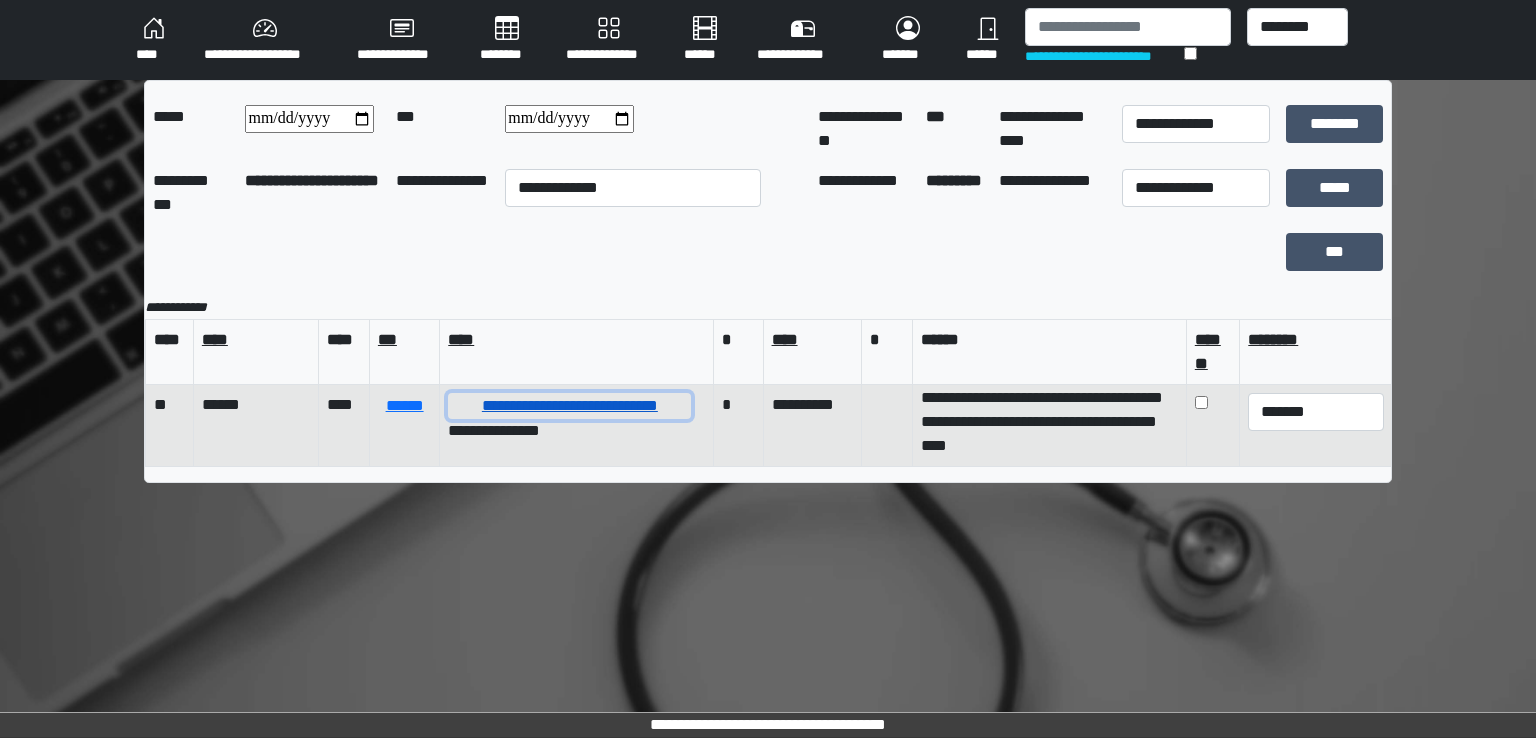 click on "**********" at bounding box center [569, 406] 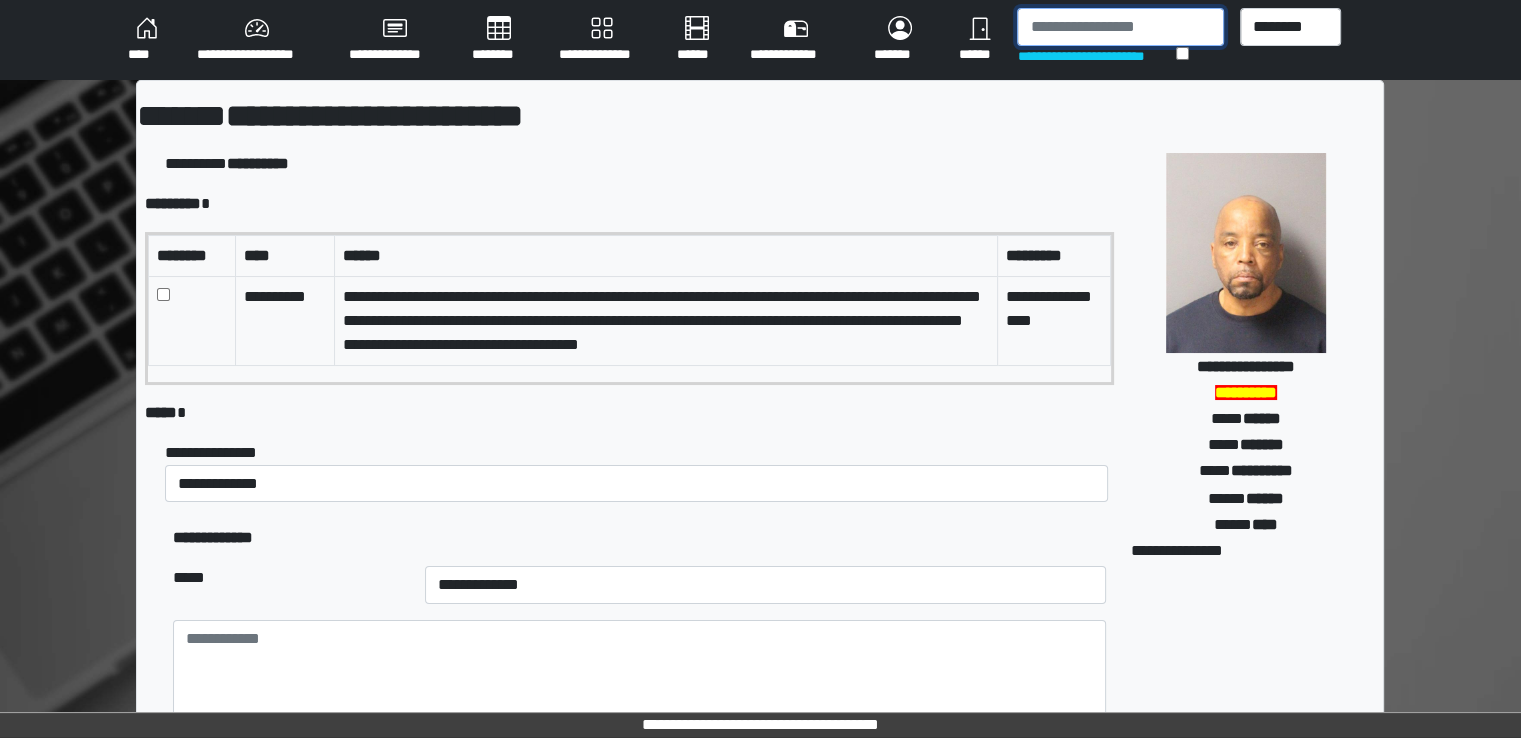 click at bounding box center (1120, 27) 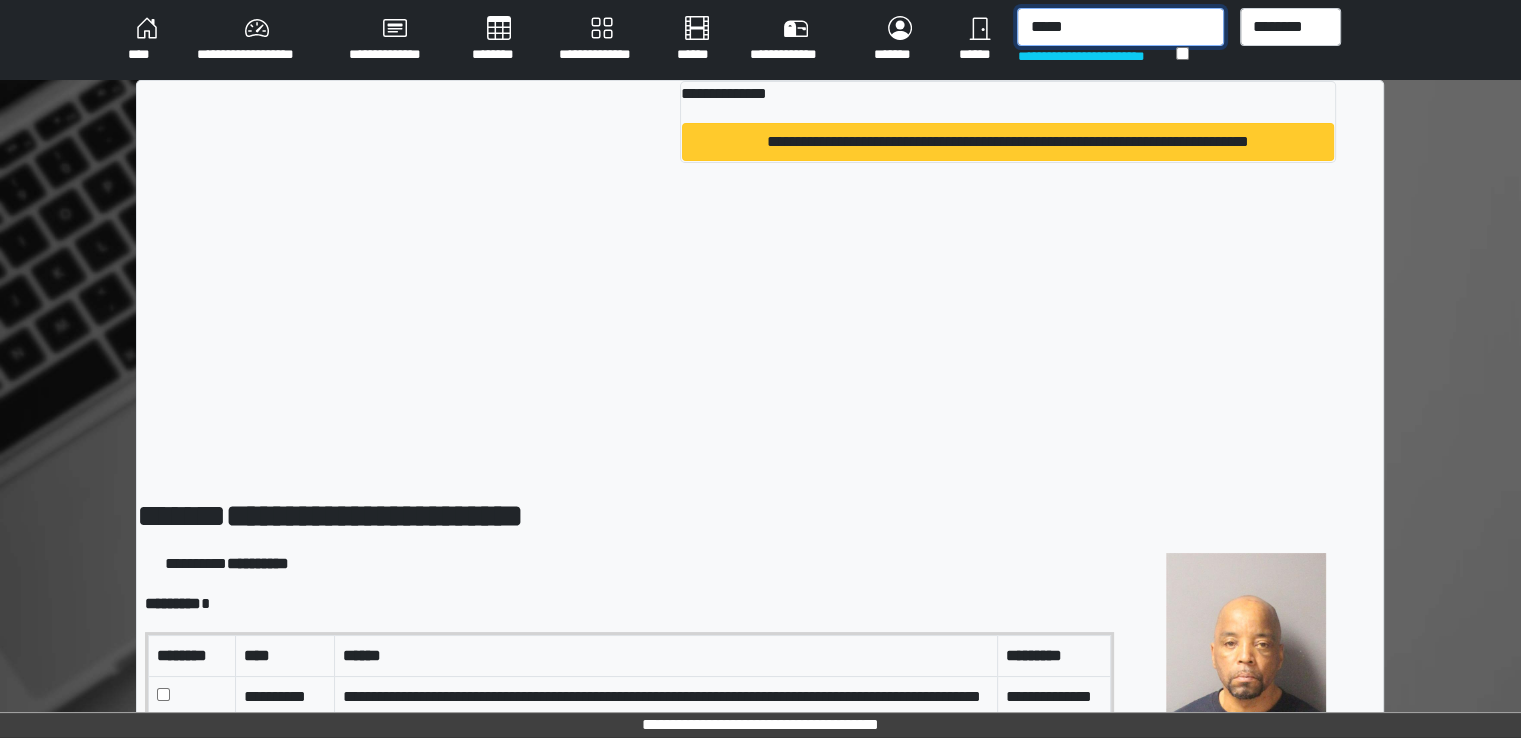 type on "*****" 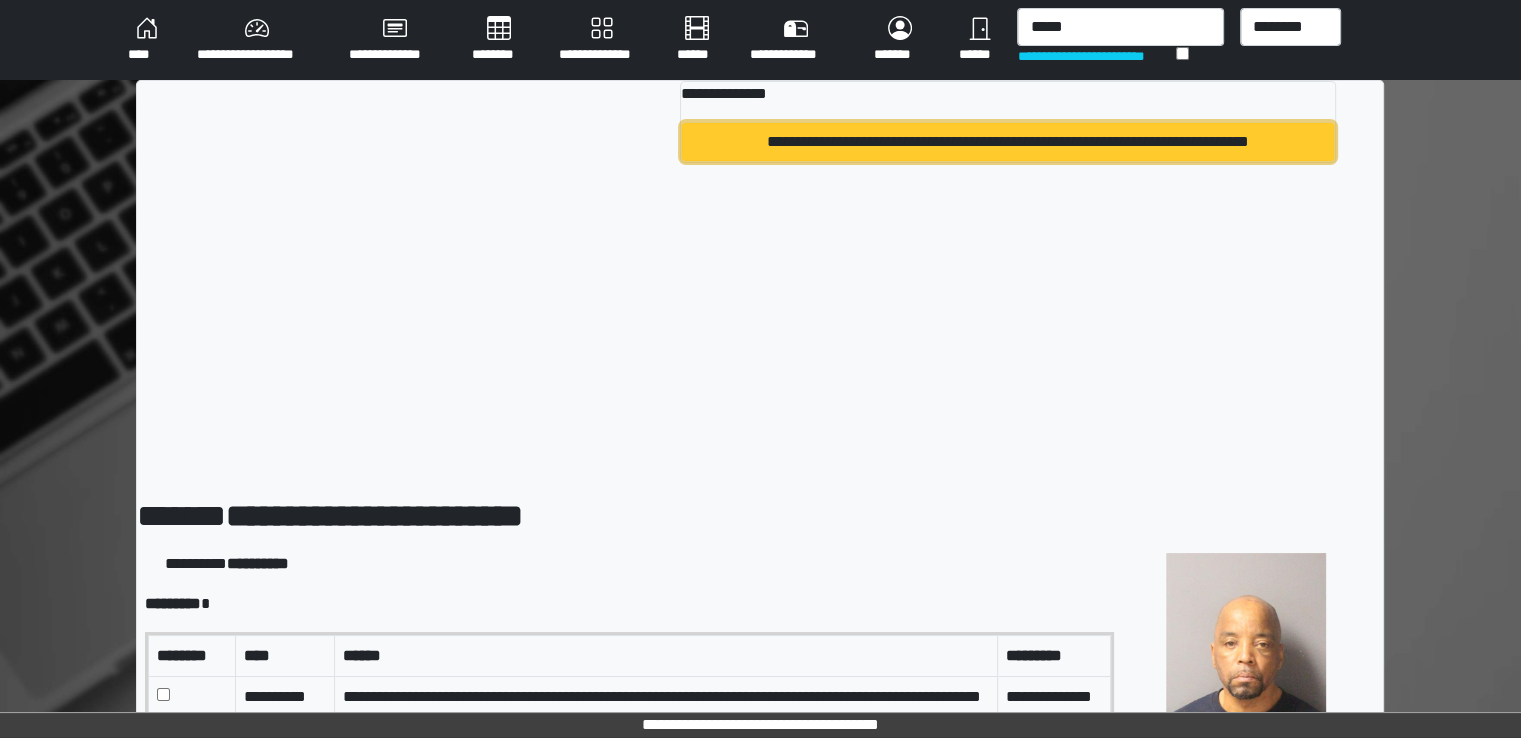 click on "**********" at bounding box center [1008, 142] 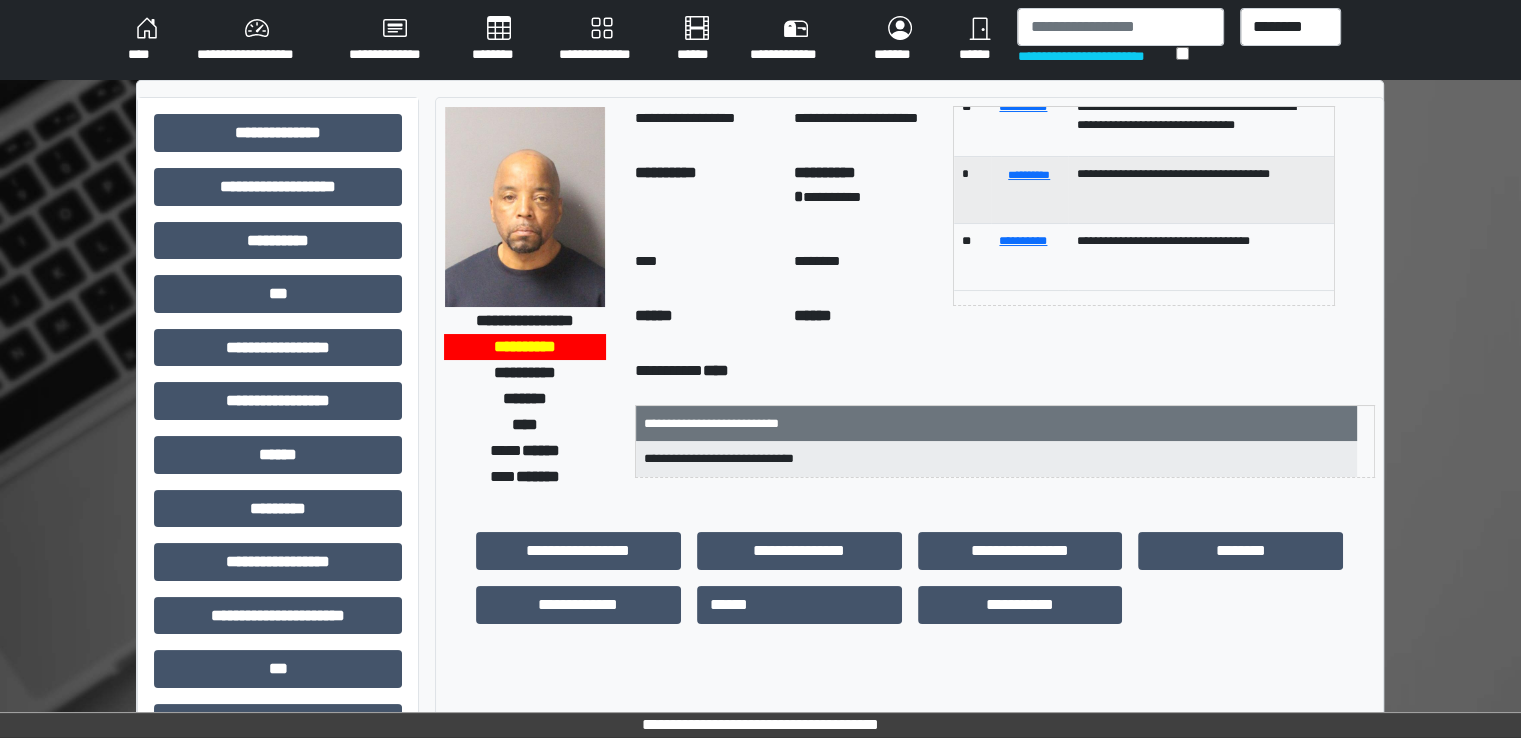 scroll, scrollTop: 0, scrollLeft: 0, axis: both 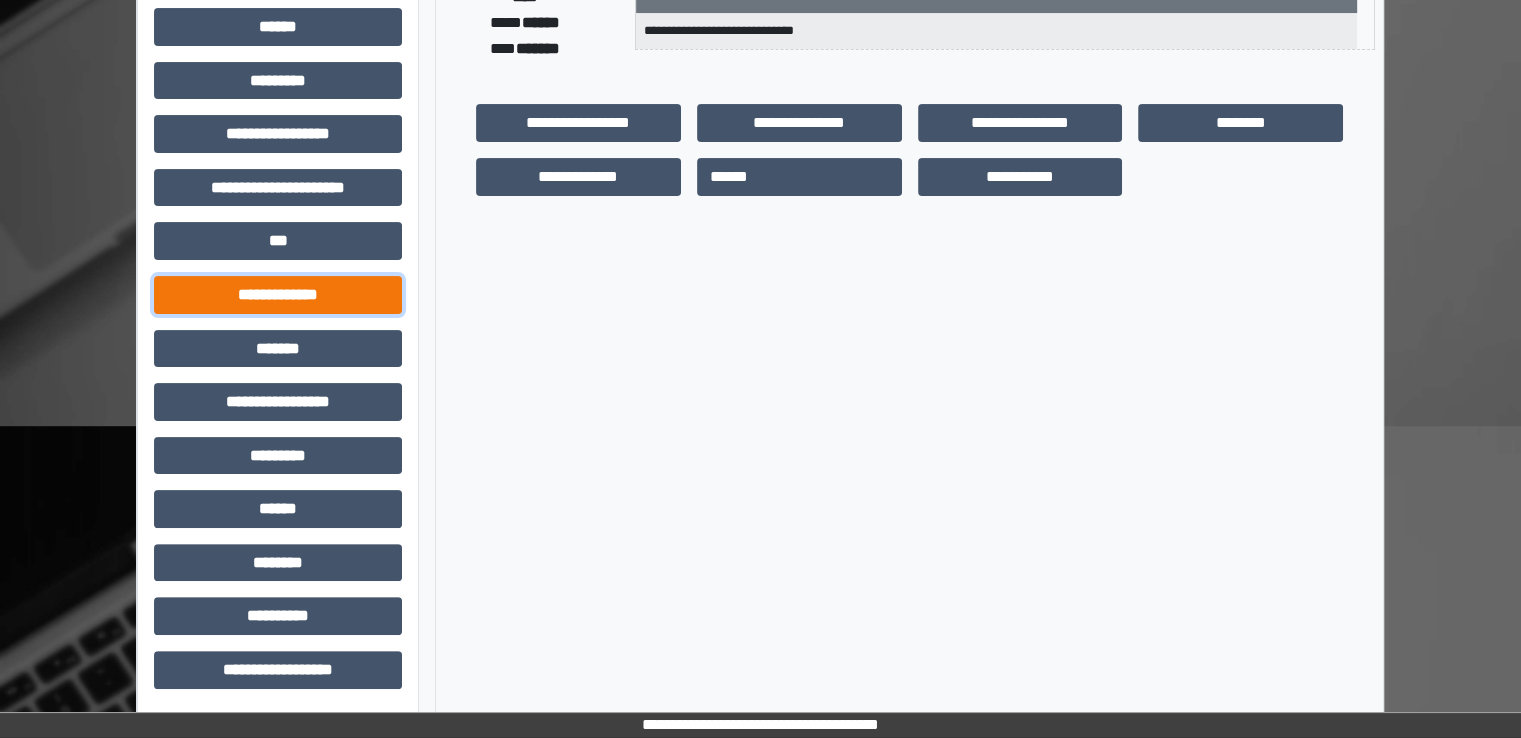 click on "**********" at bounding box center (278, 295) 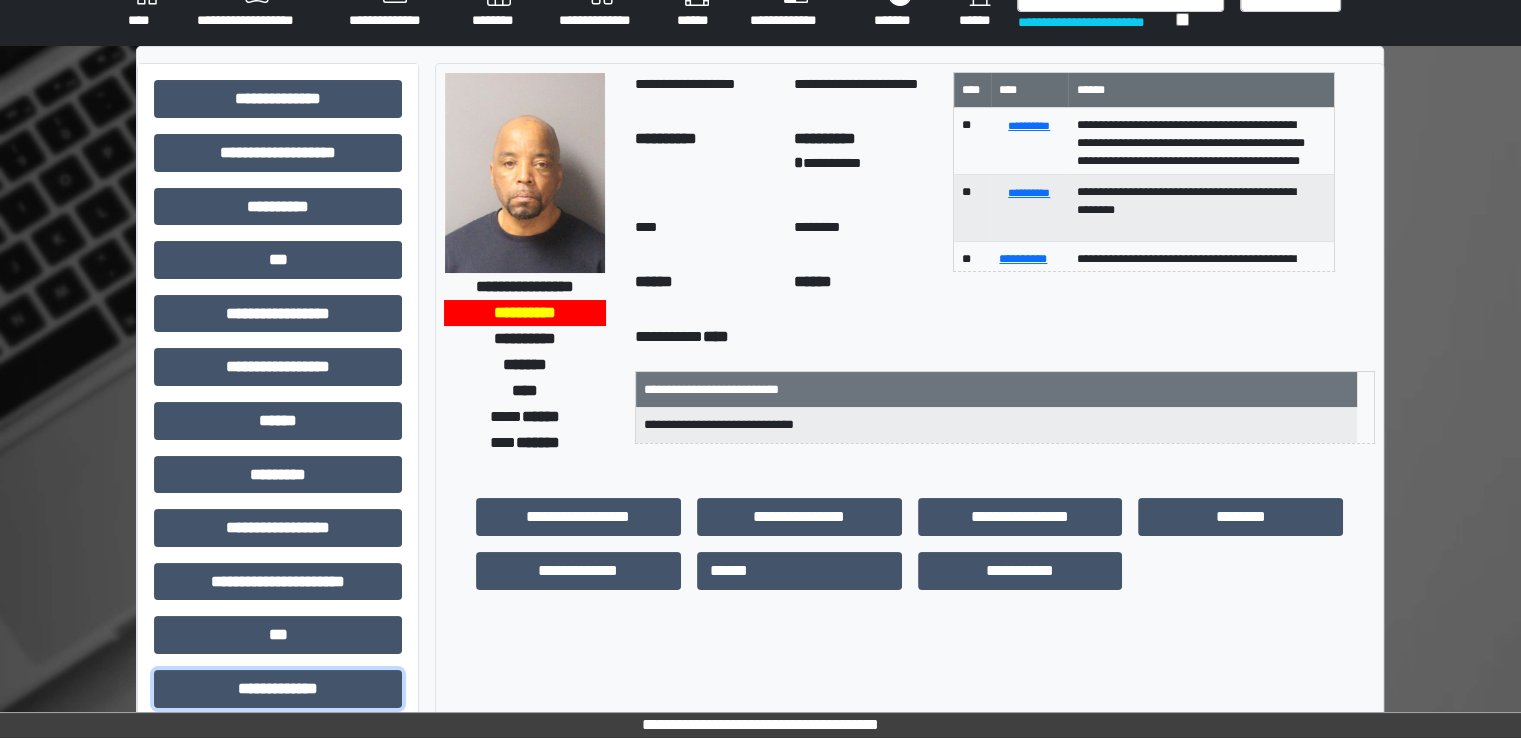scroll, scrollTop: 0, scrollLeft: 0, axis: both 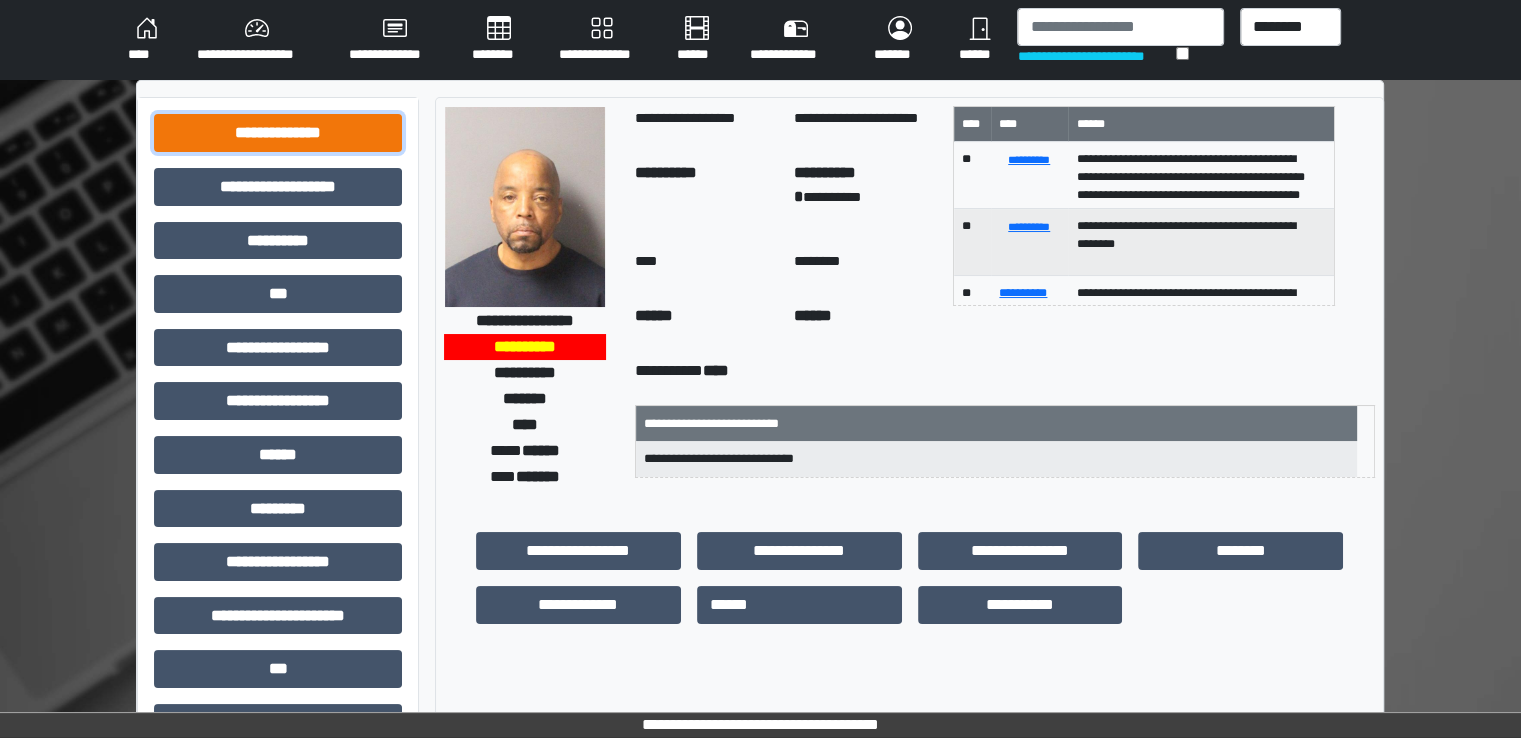 click on "**********" at bounding box center (278, 133) 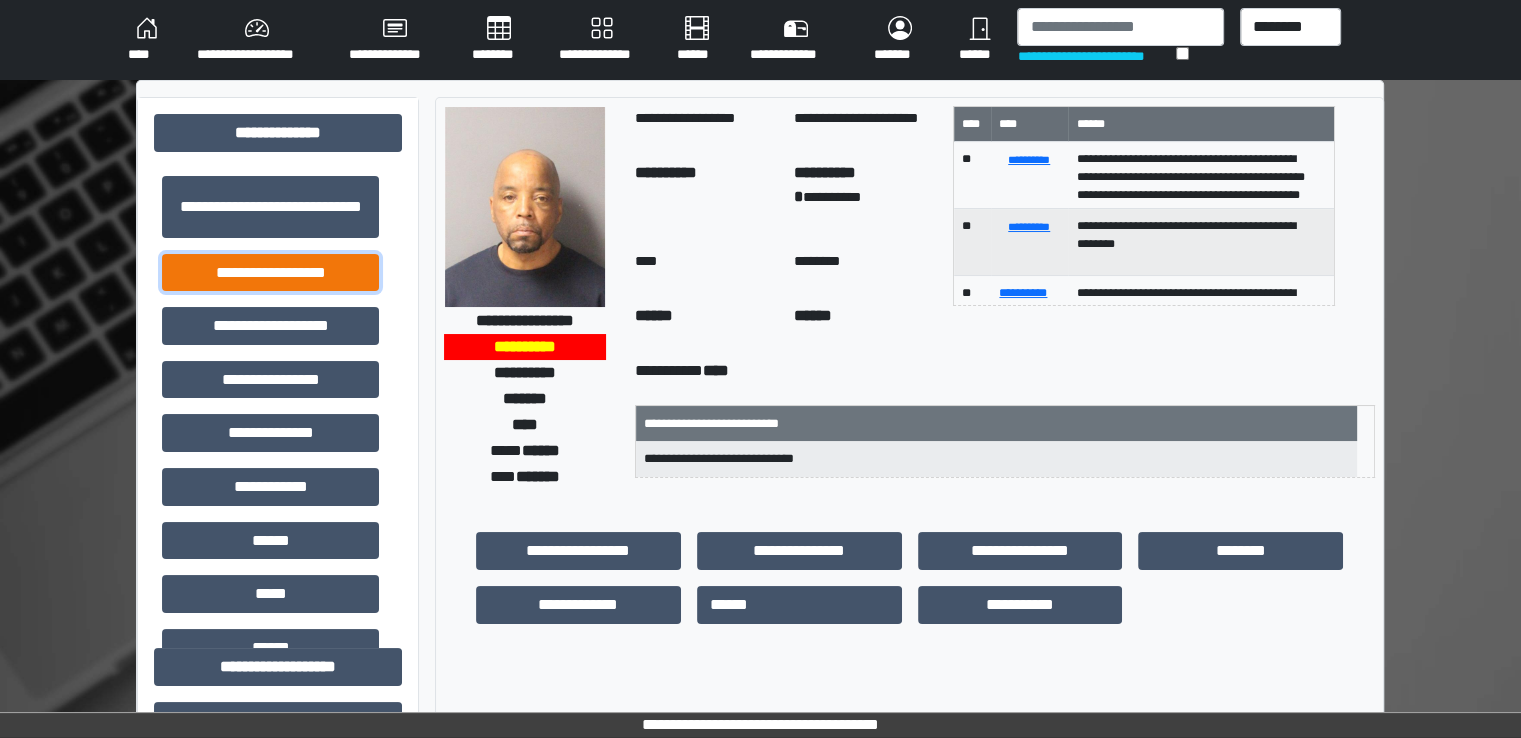 click on "**********" at bounding box center (270, 273) 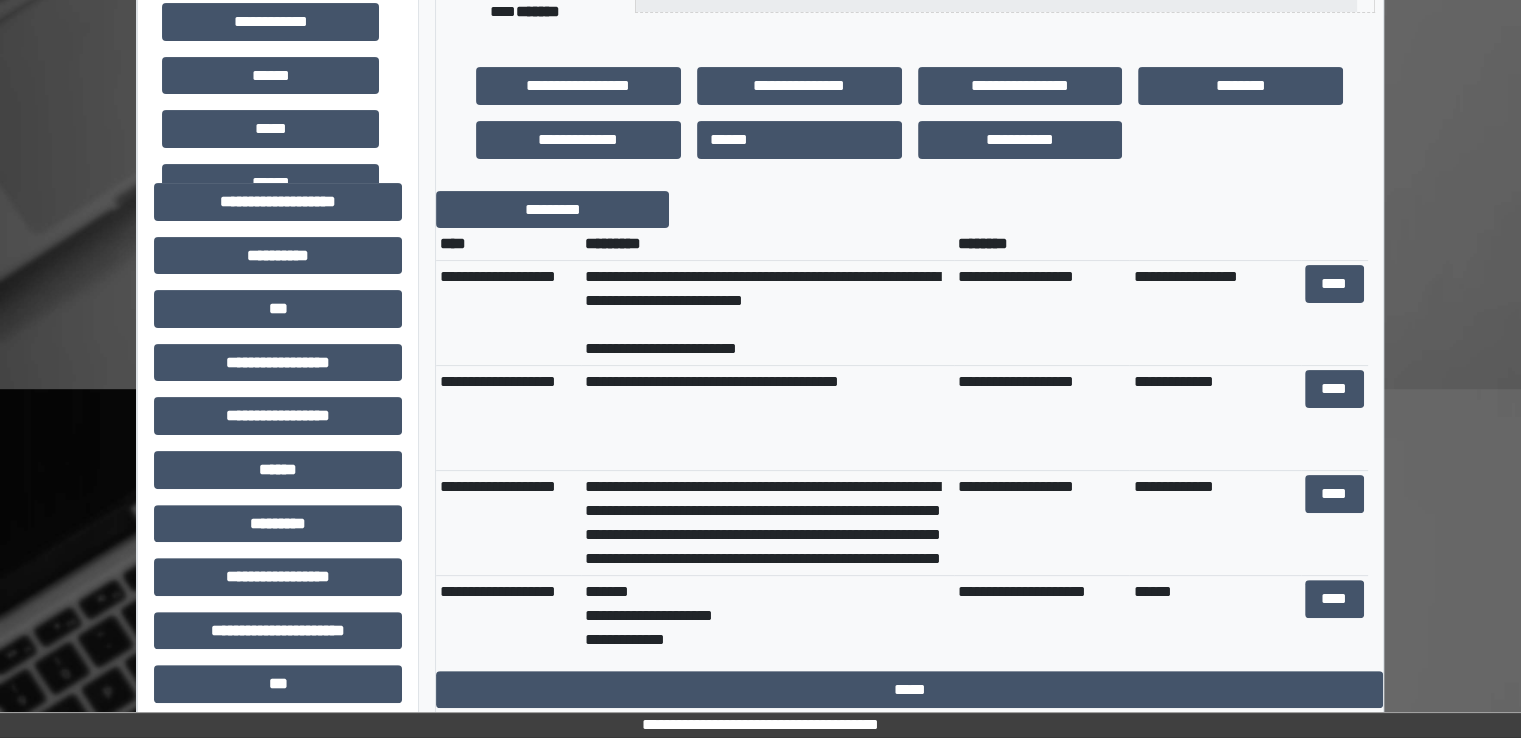 scroll, scrollTop: 500, scrollLeft: 0, axis: vertical 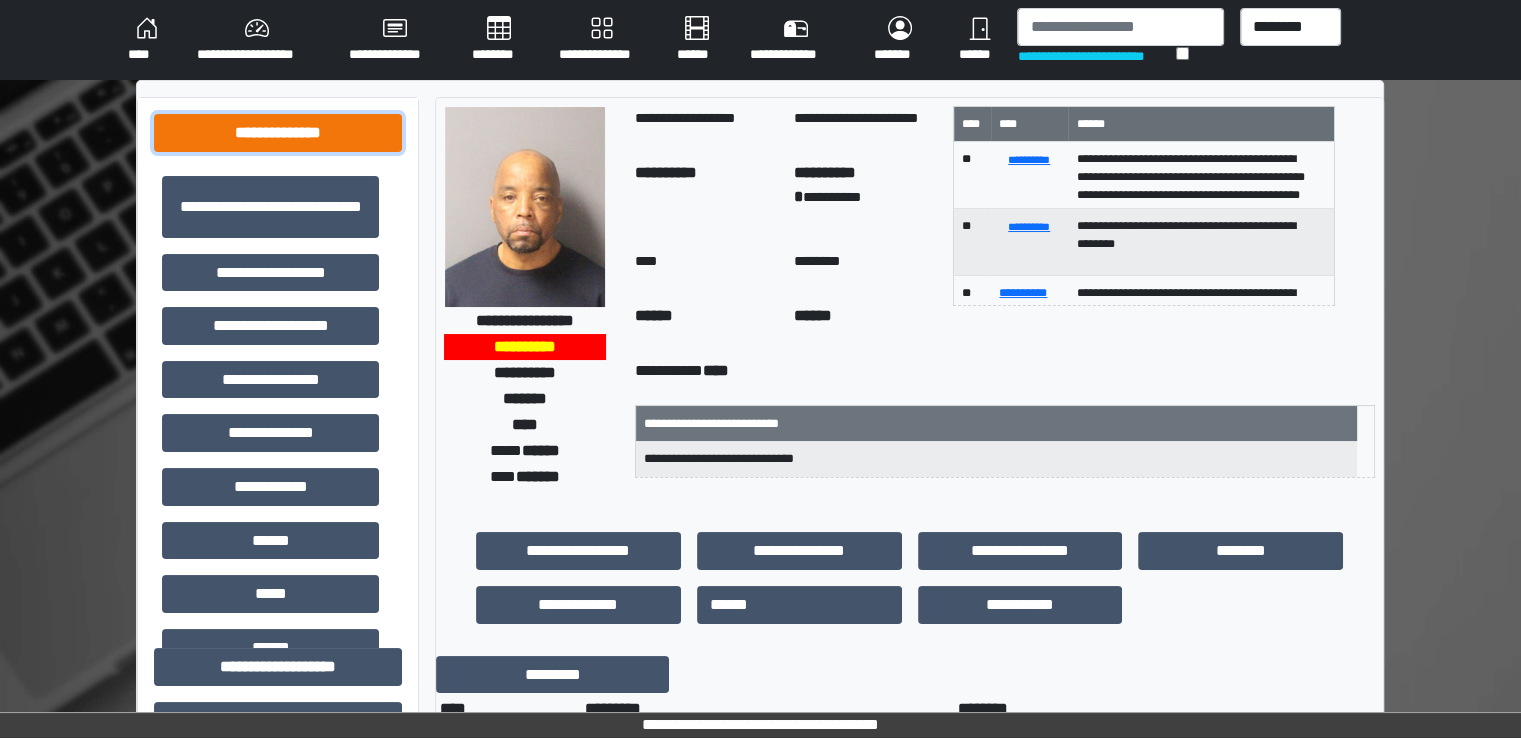 click on "**********" at bounding box center (278, 133) 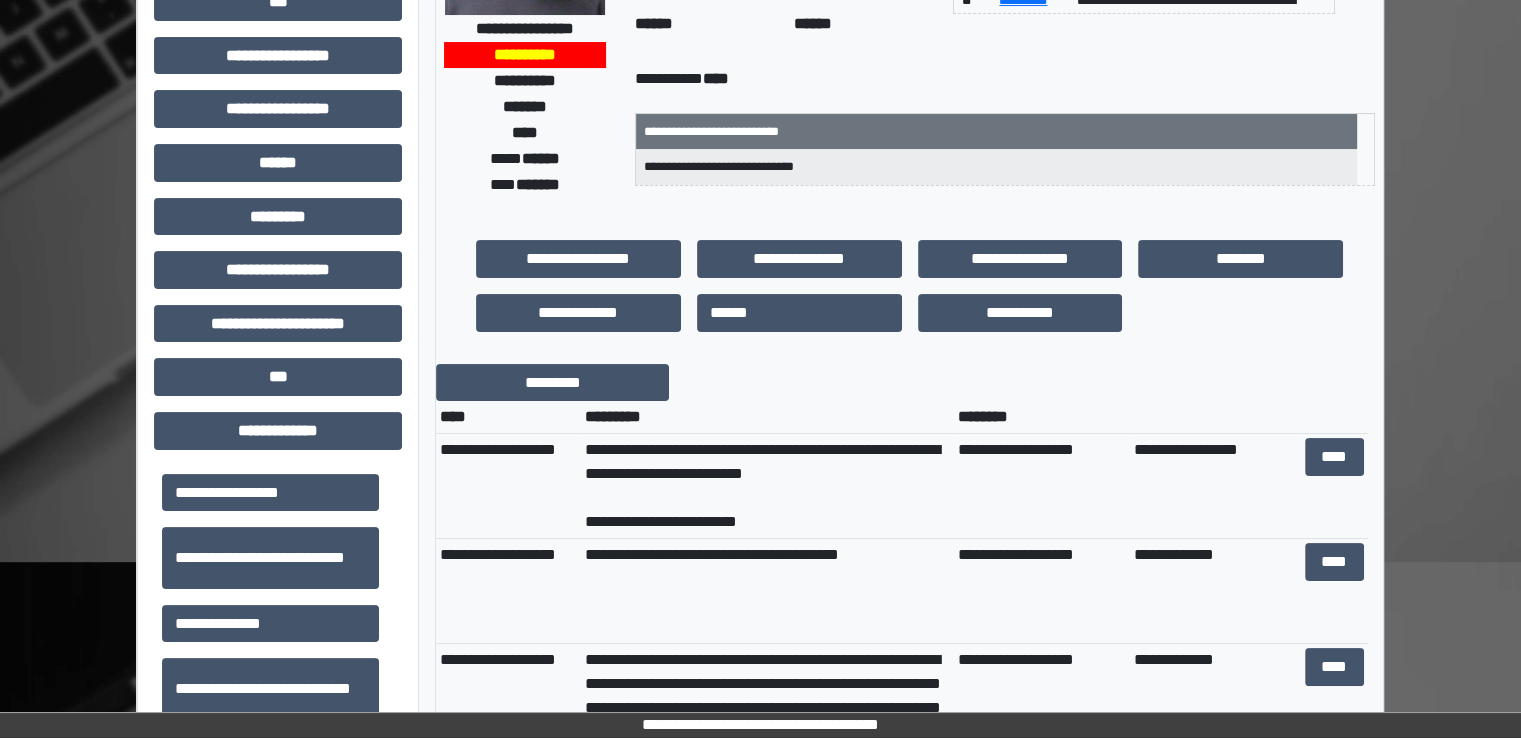 scroll, scrollTop: 300, scrollLeft: 0, axis: vertical 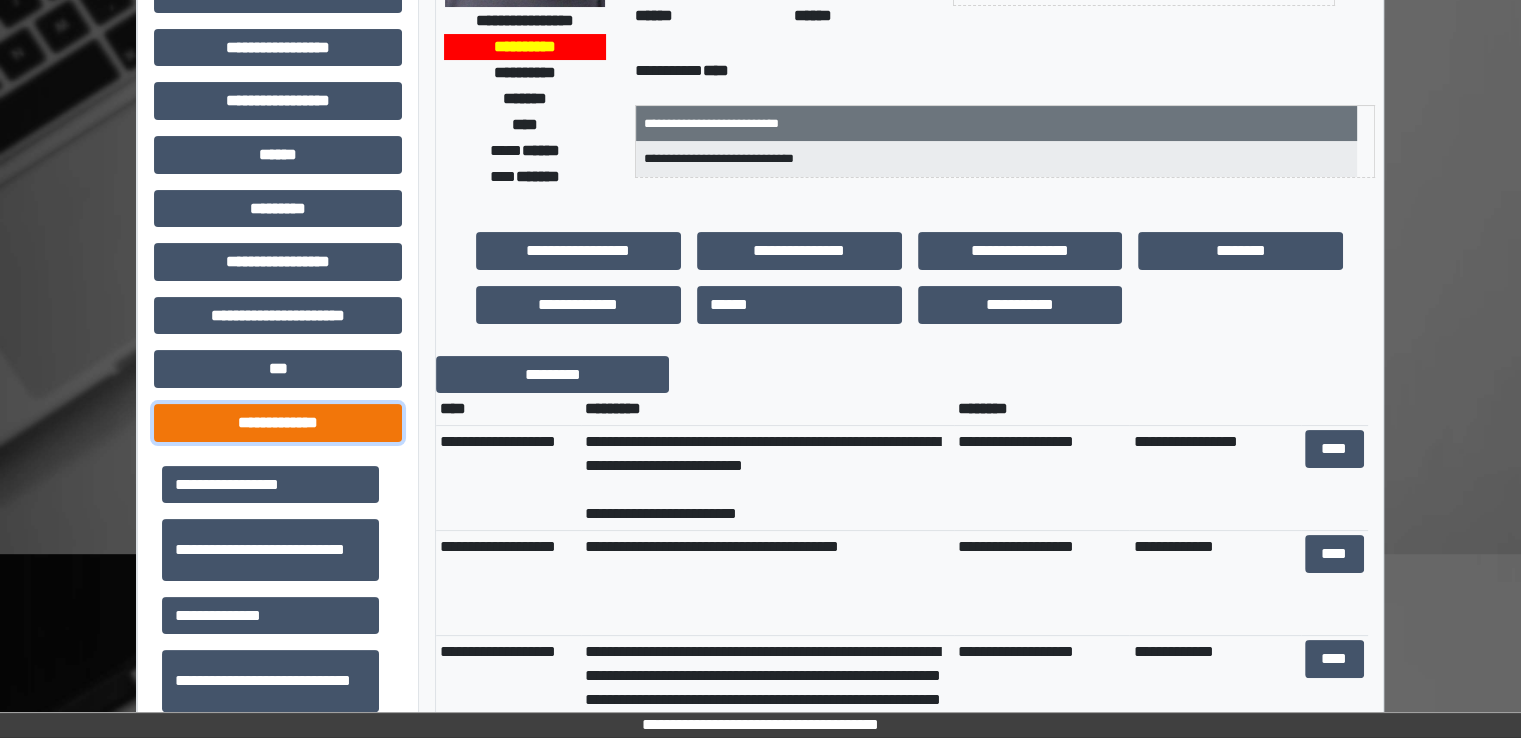click on "**********" at bounding box center [278, 423] 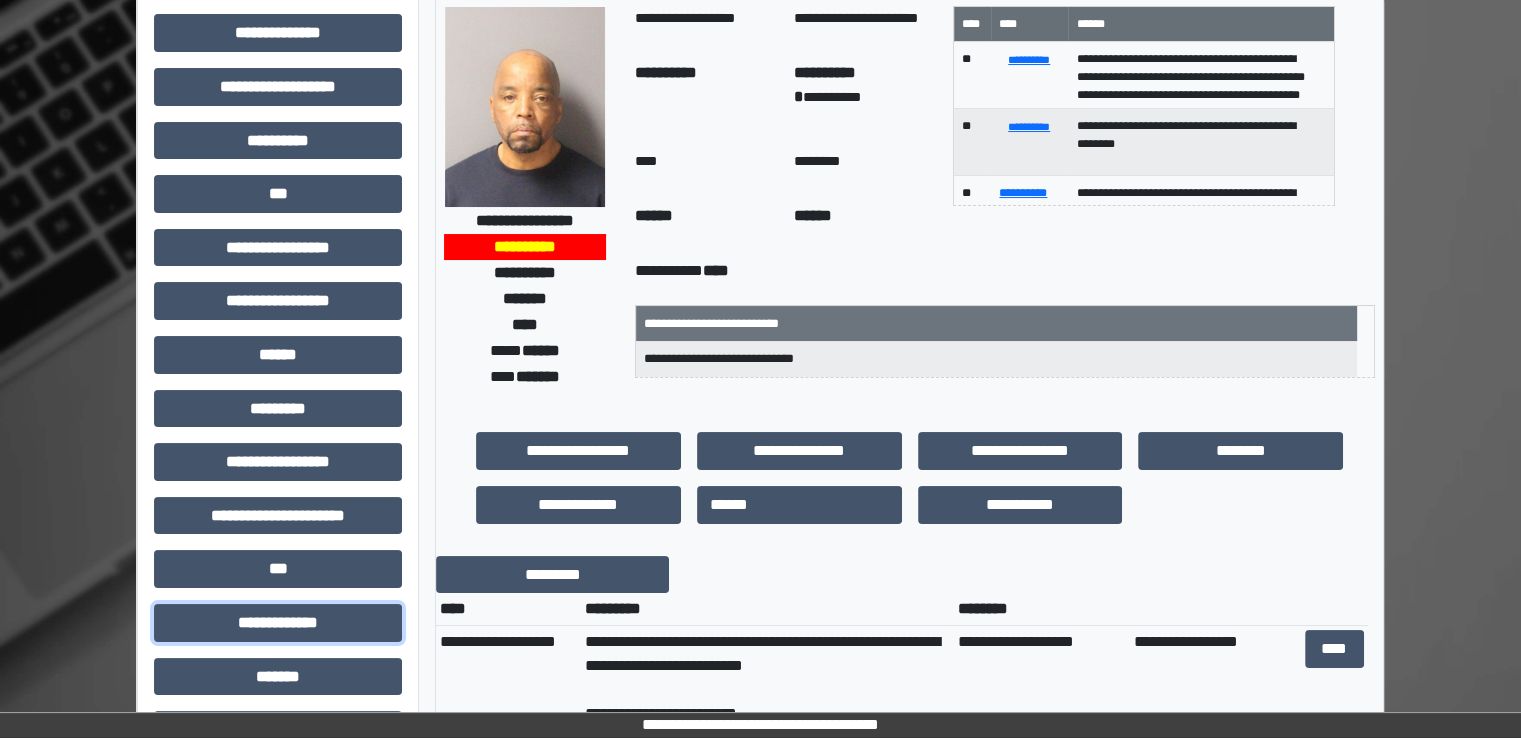 scroll, scrollTop: 0, scrollLeft: 0, axis: both 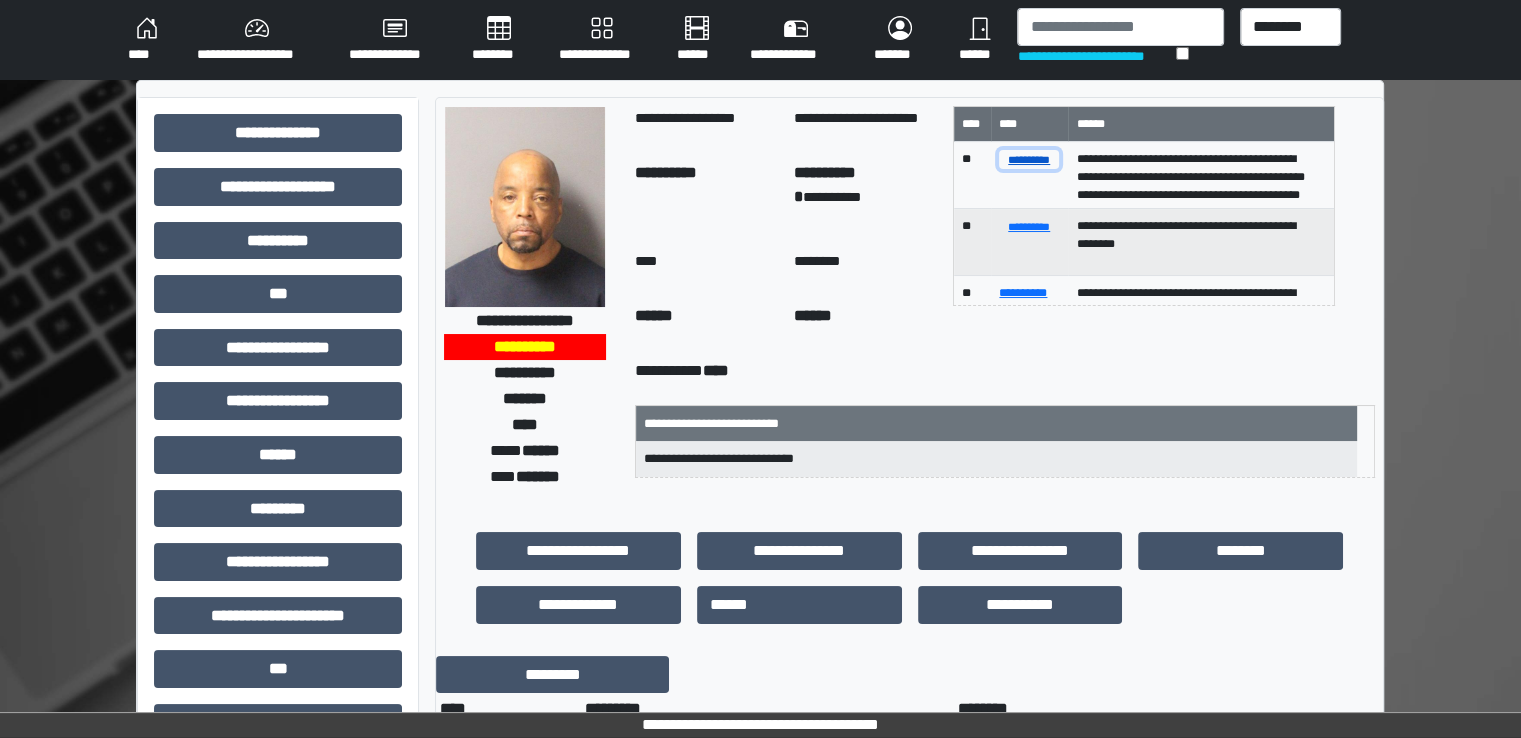 click on "**********" at bounding box center [1029, 159] 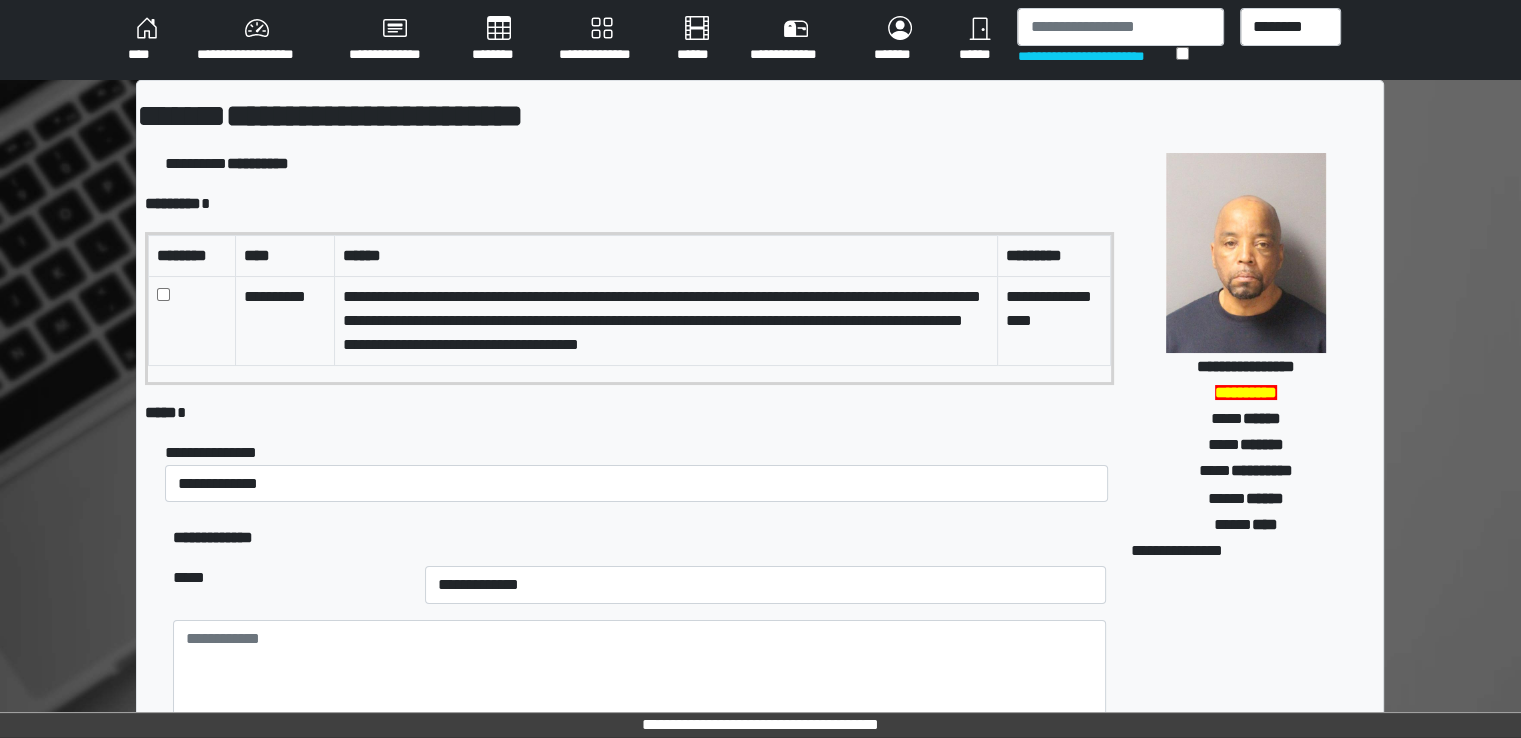 click on "********" at bounding box center (499, 40) 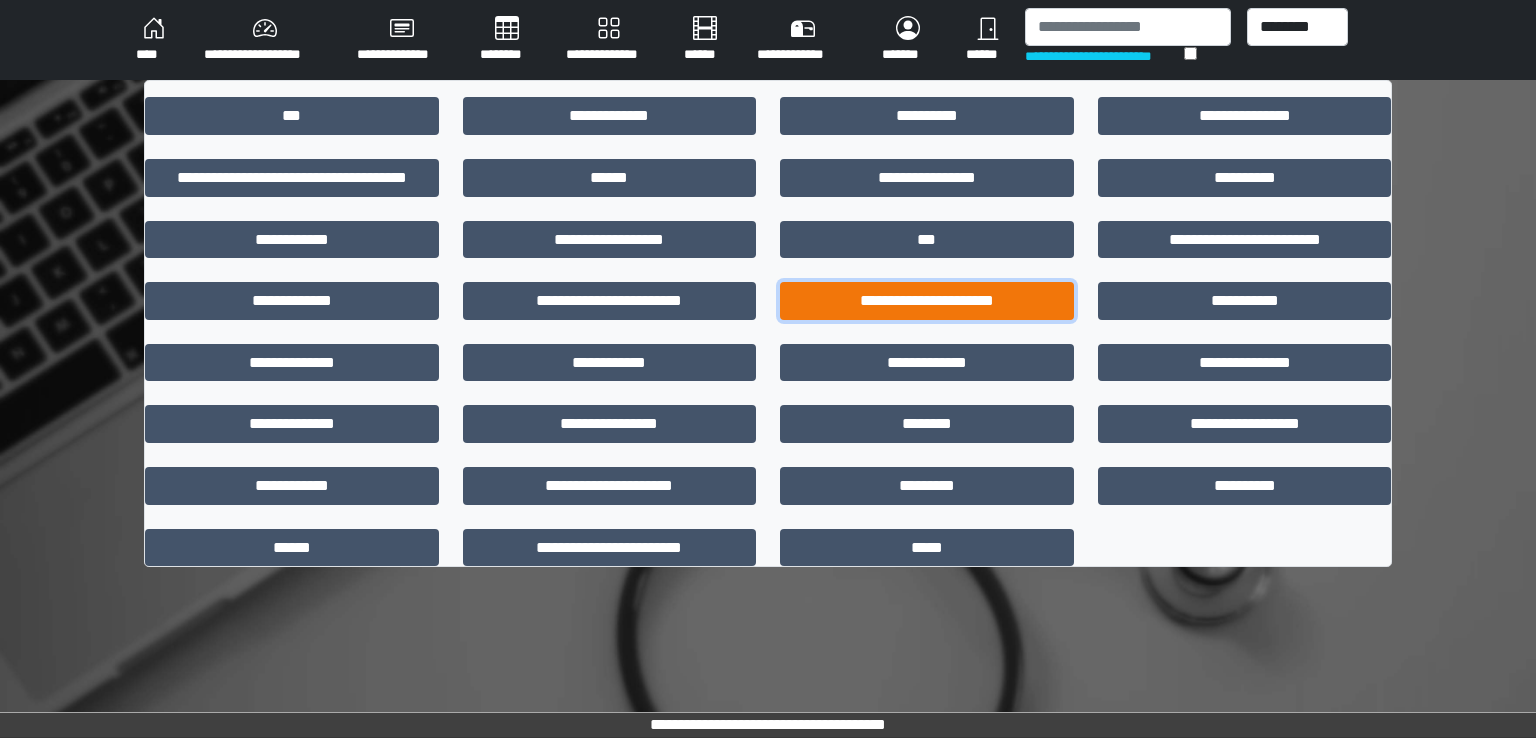 click on "**********" at bounding box center (927, 301) 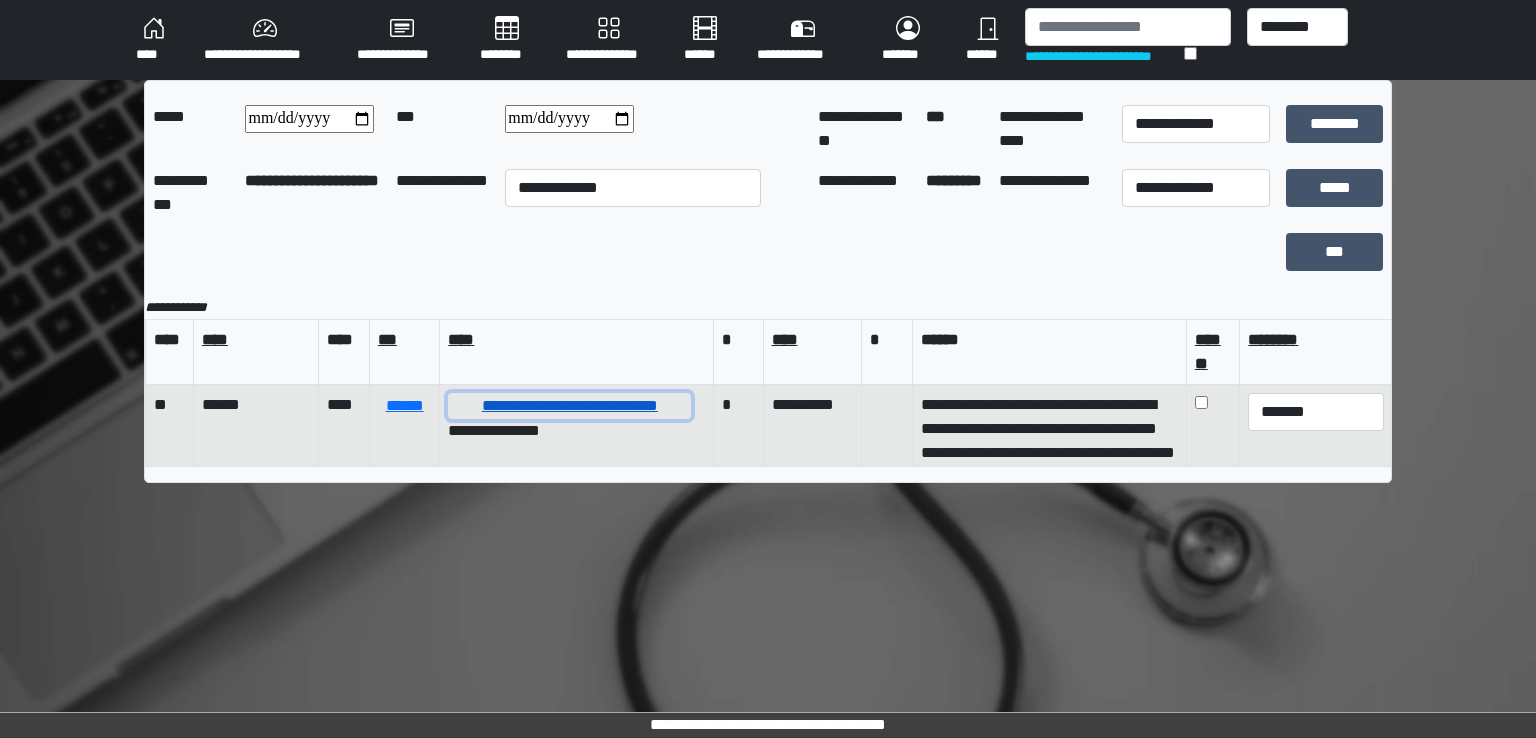 click on "**********" at bounding box center (569, 406) 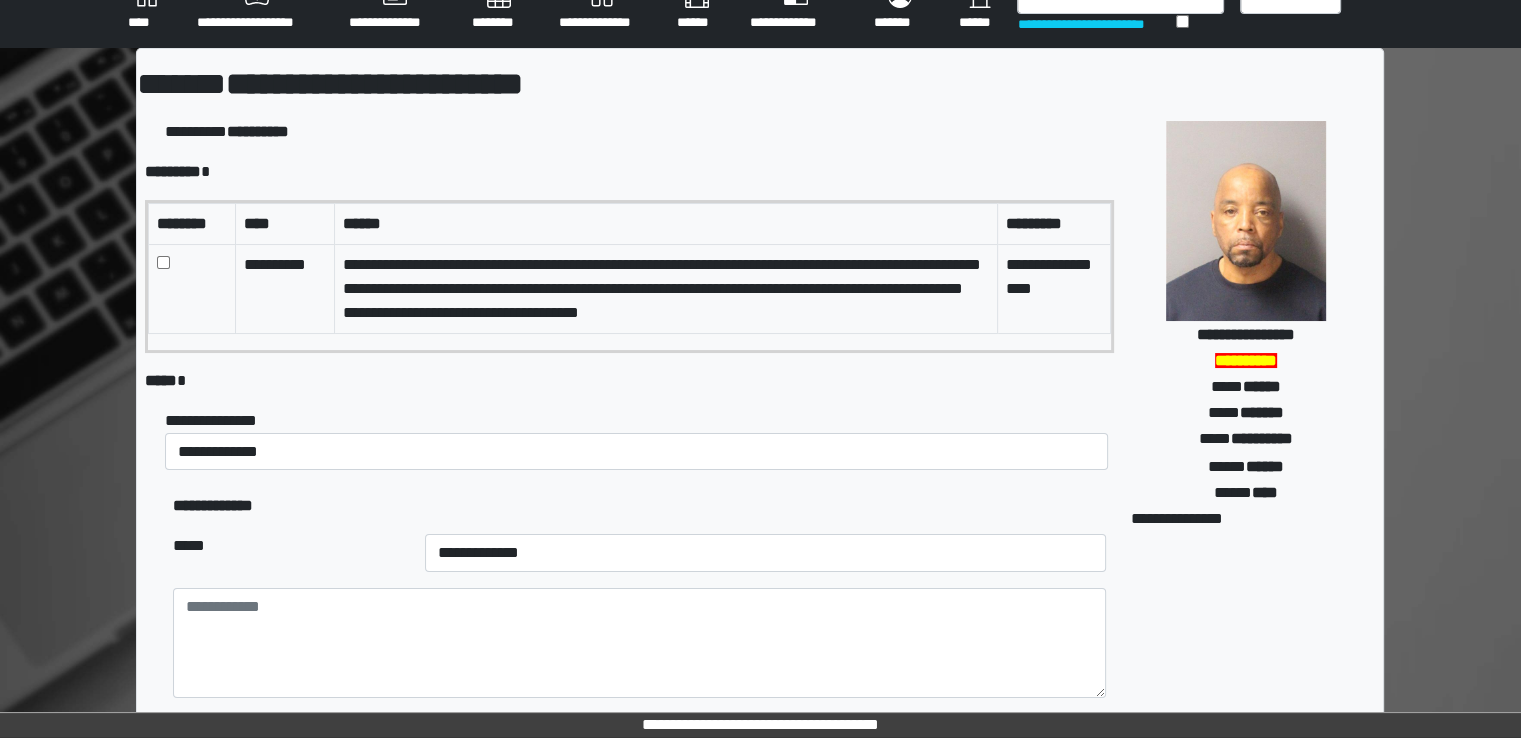 scroll, scrollTop: 0, scrollLeft: 0, axis: both 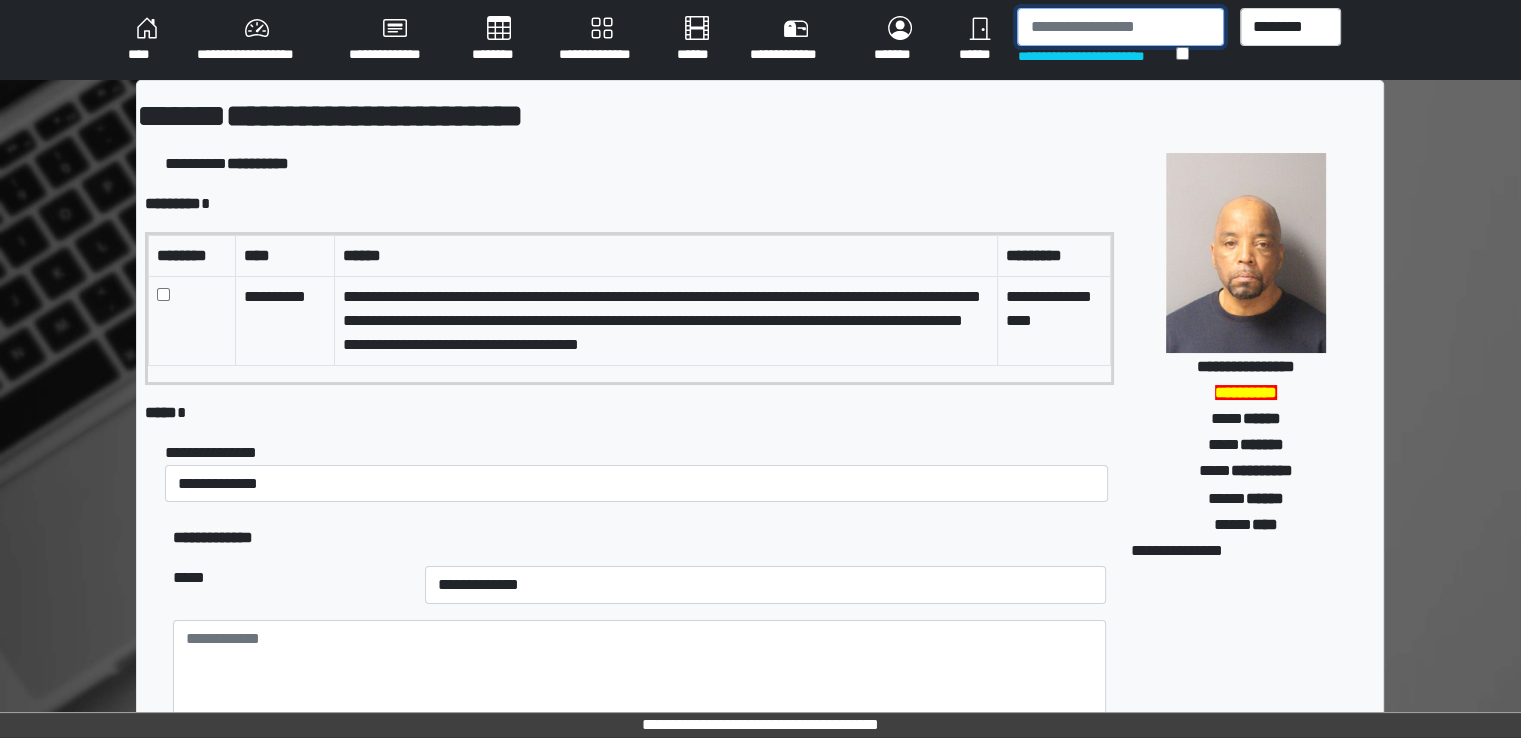click at bounding box center [1120, 27] 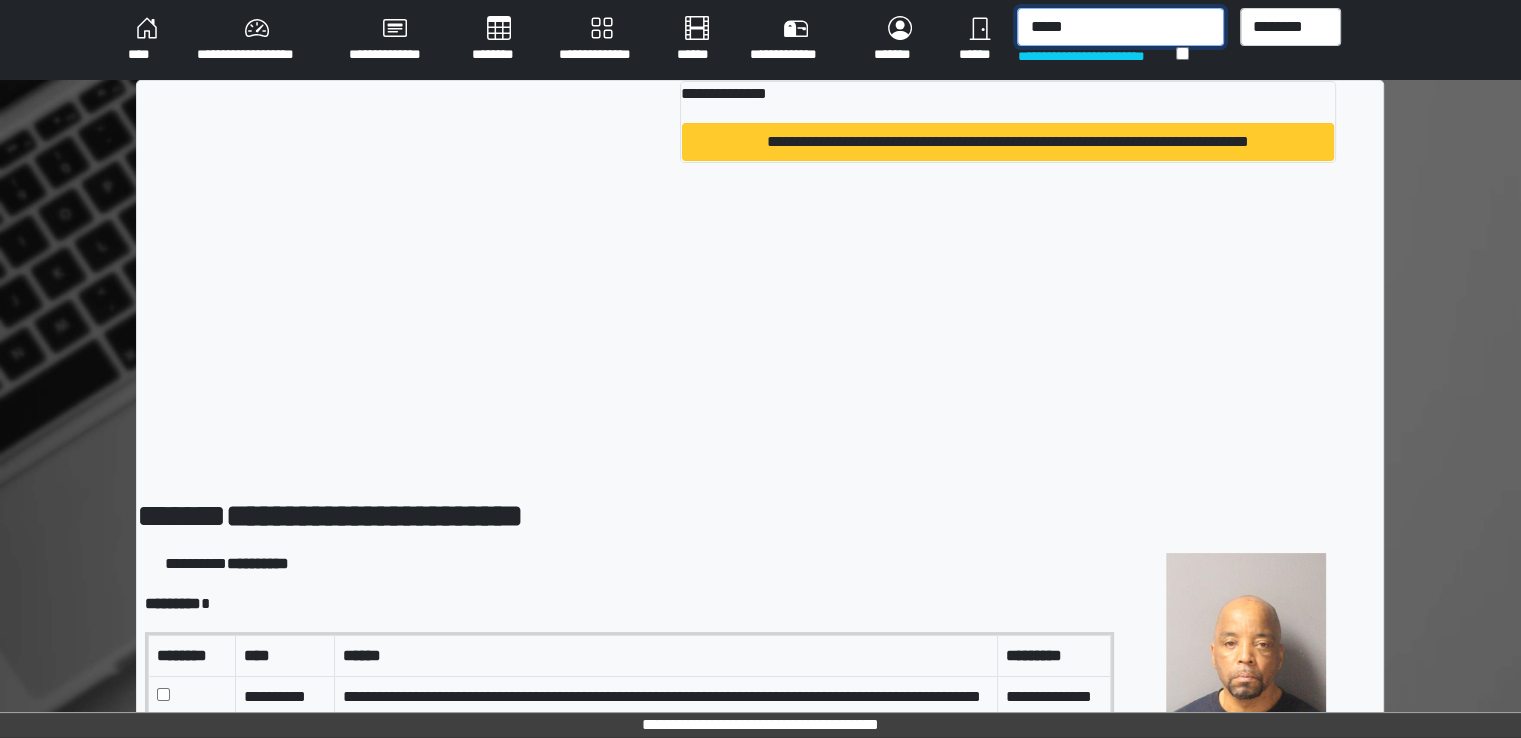 type on "*****" 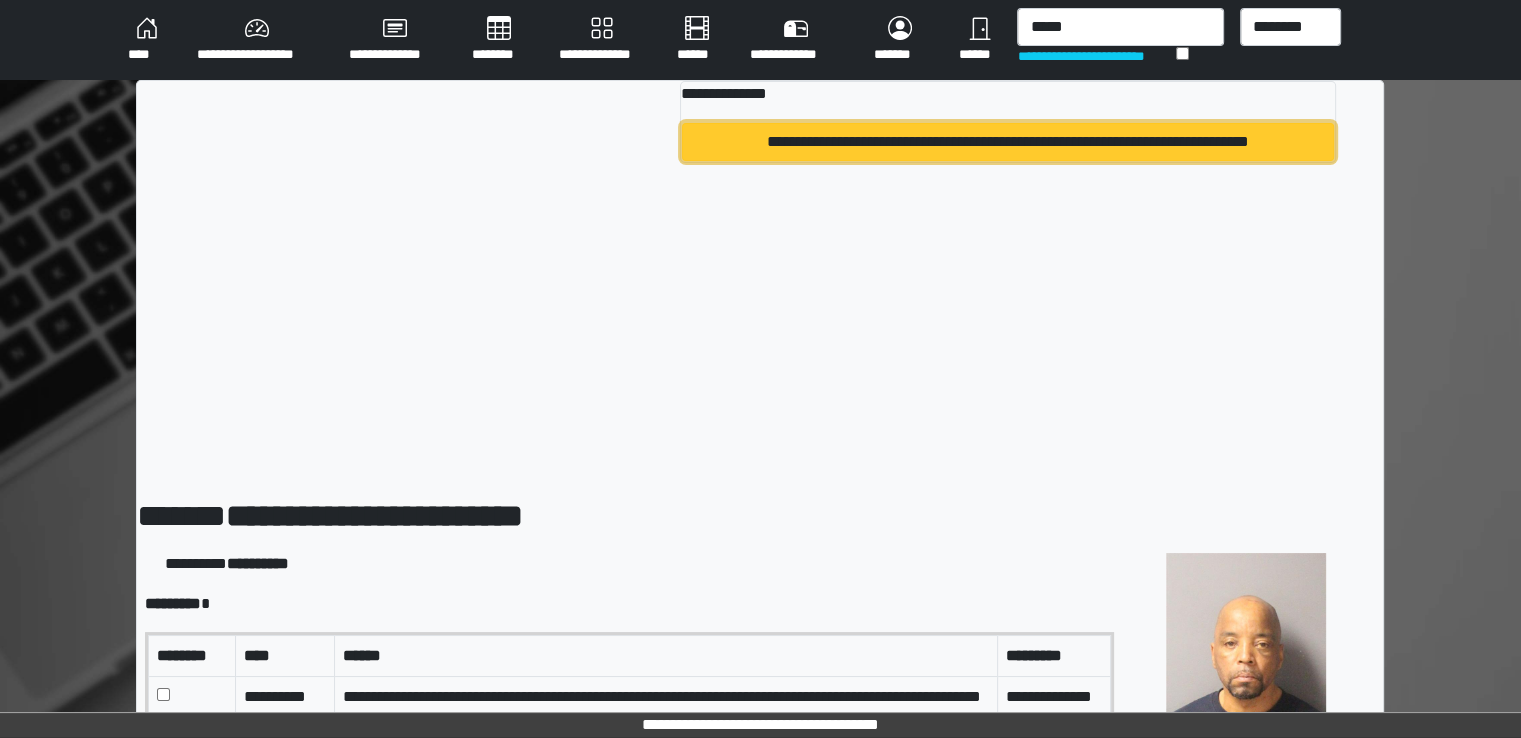 click on "**********" at bounding box center (1008, 142) 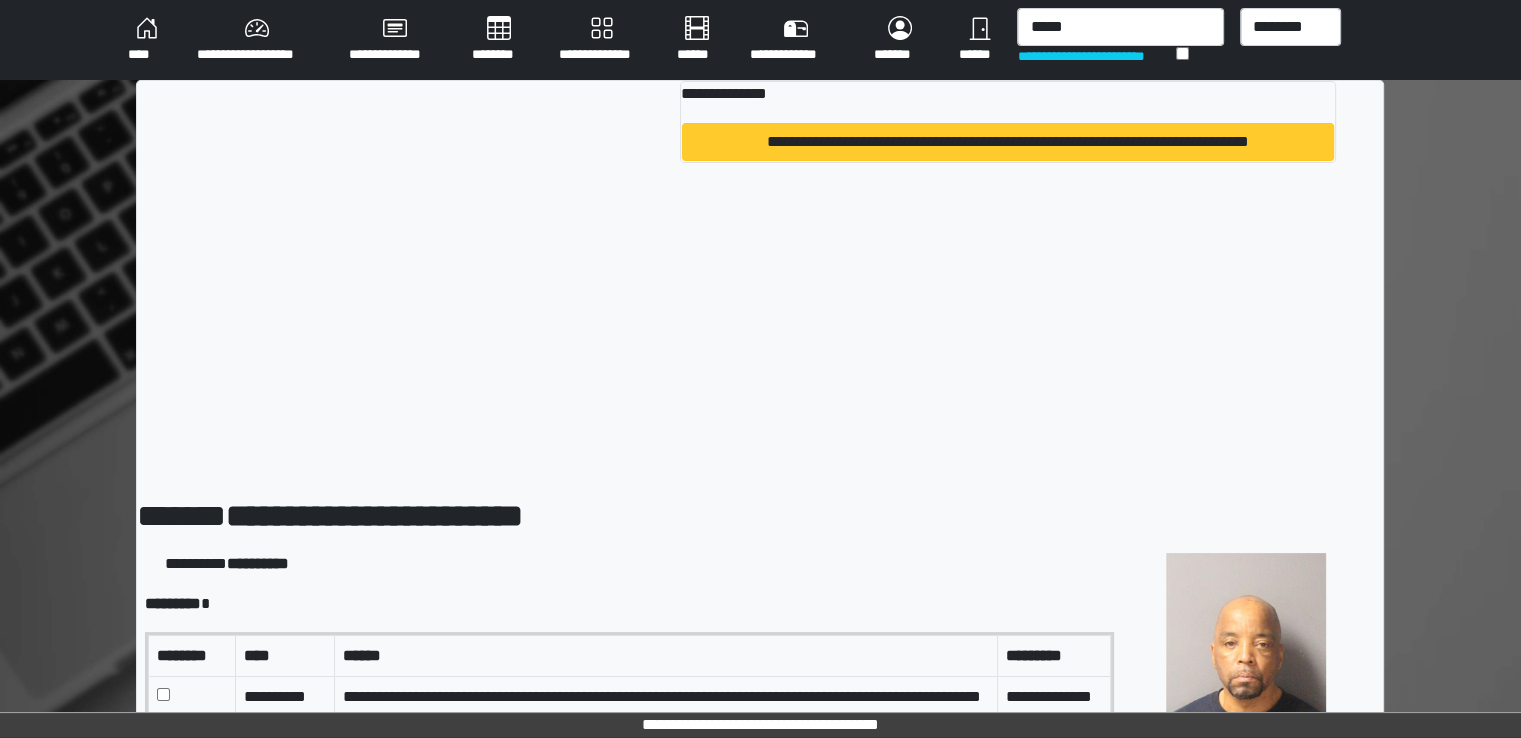 type 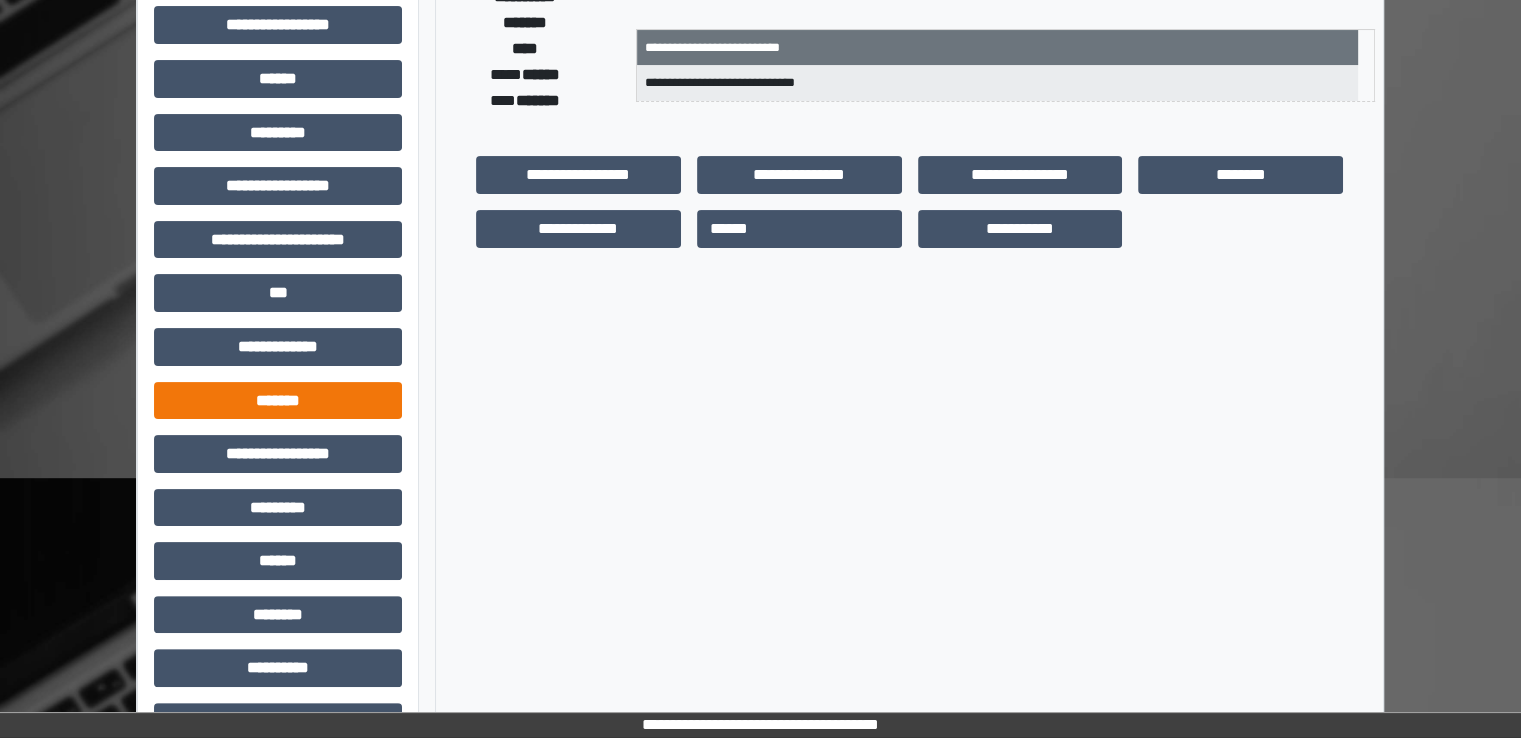 scroll, scrollTop: 428, scrollLeft: 0, axis: vertical 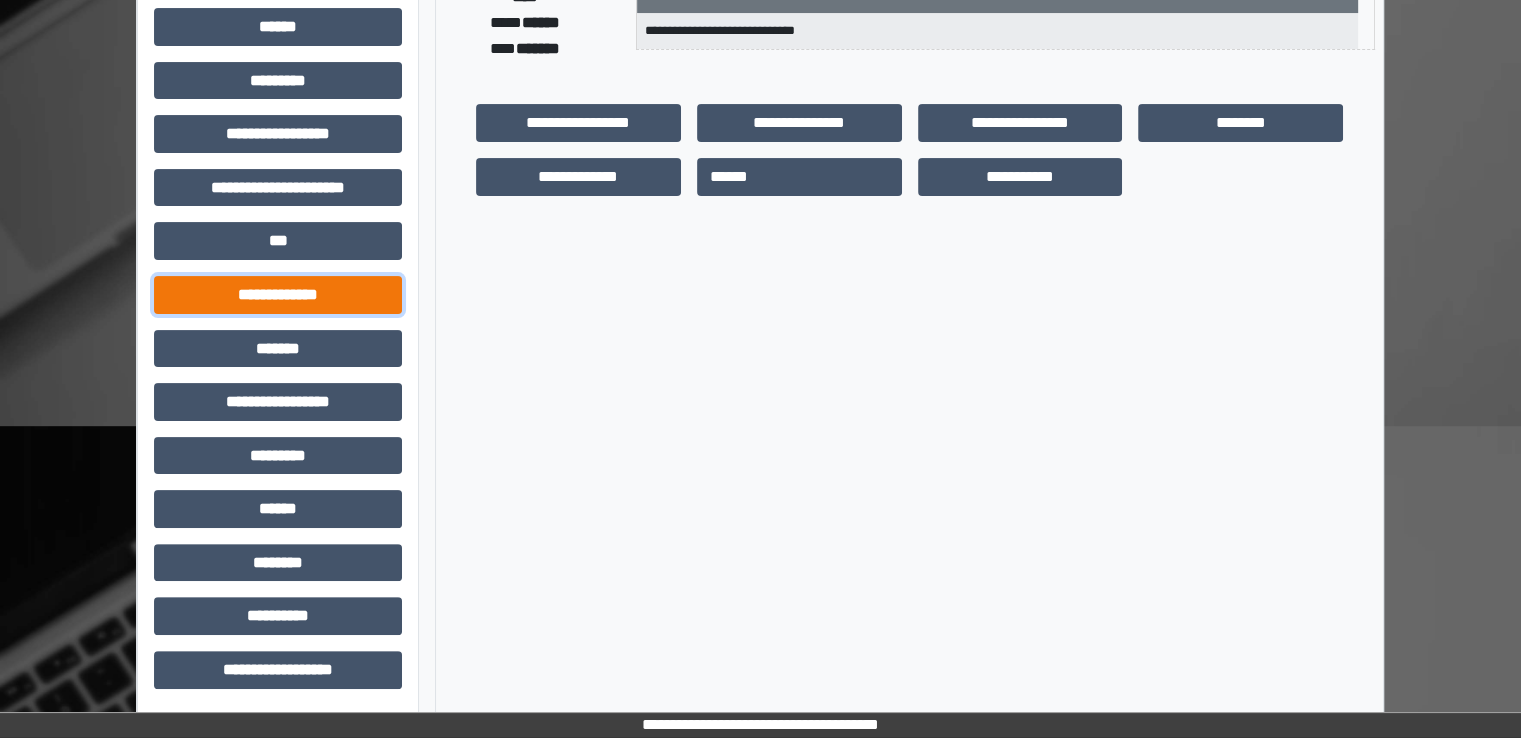 click on "**********" at bounding box center (278, 295) 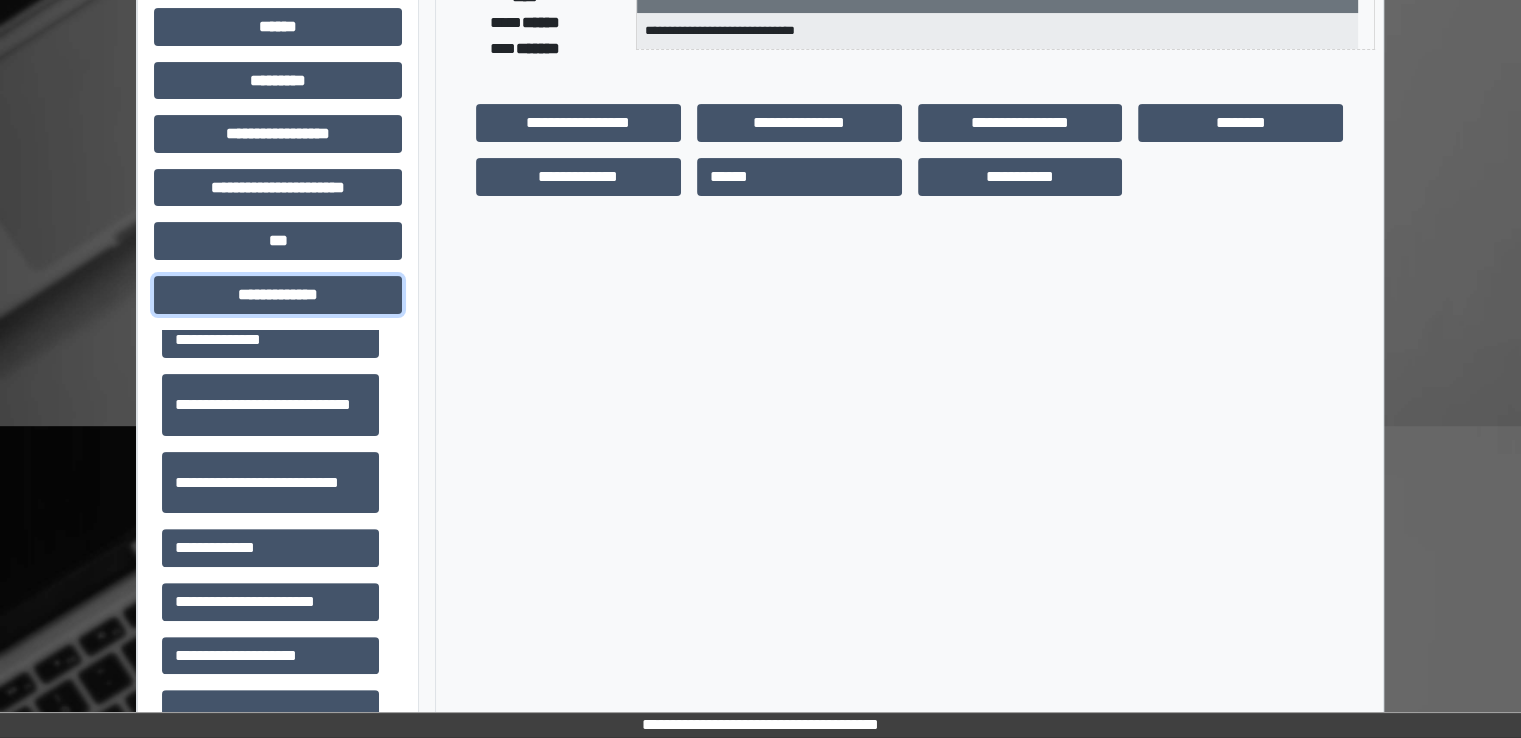 scroll, scrollTop: 500, scrollLeft: 0, axis: vertical 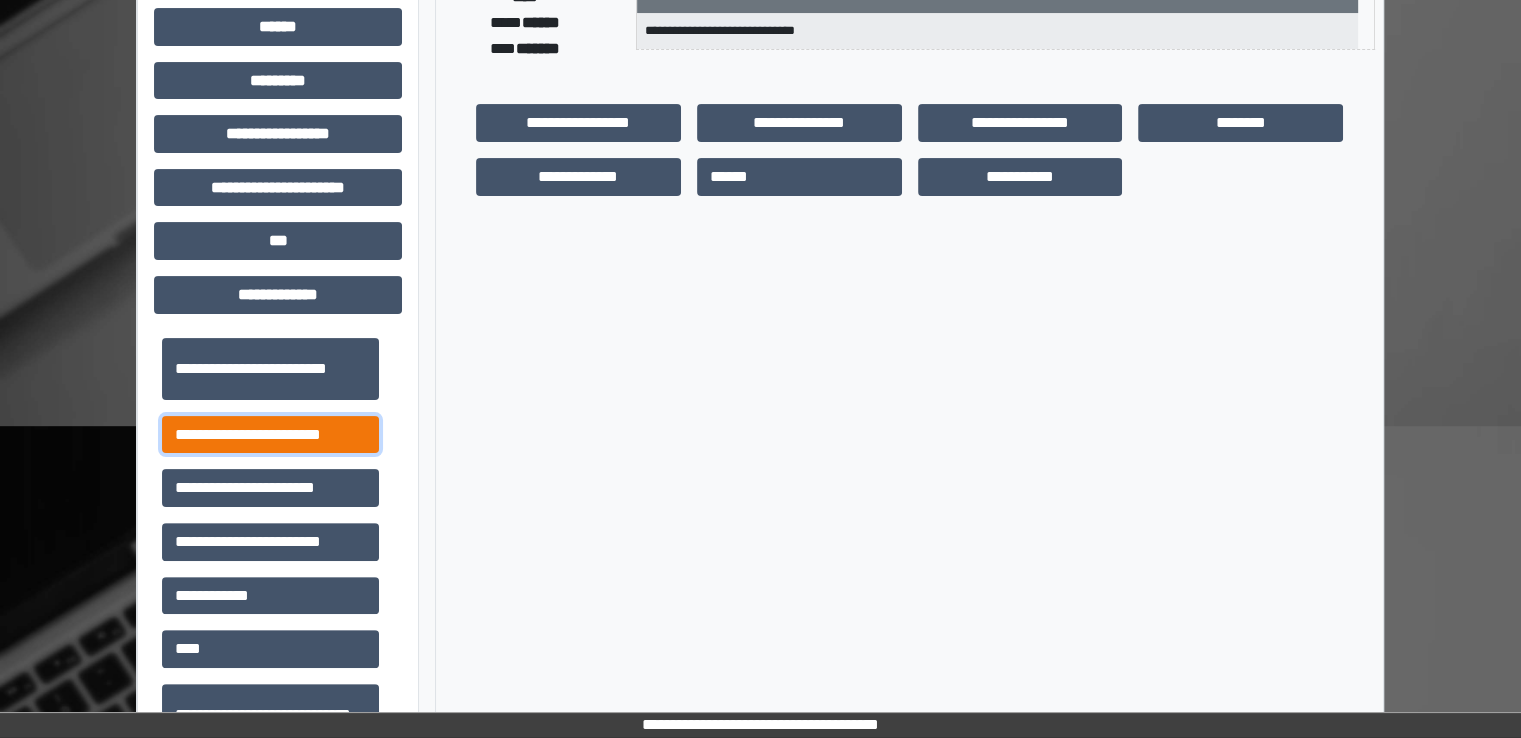 click on "**********" at bounding box center [270, 435] 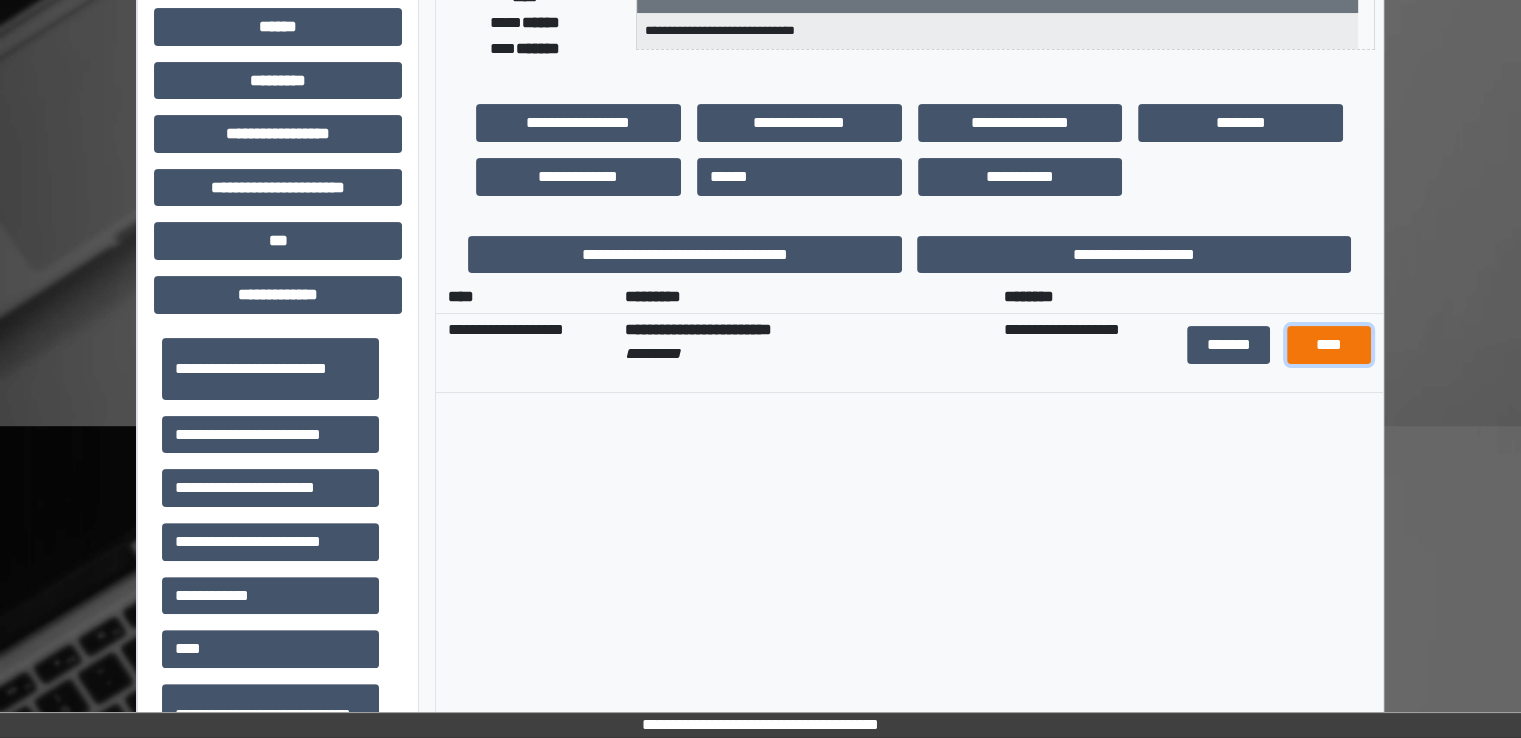 click on "****" at bounding box center (1329, 345) 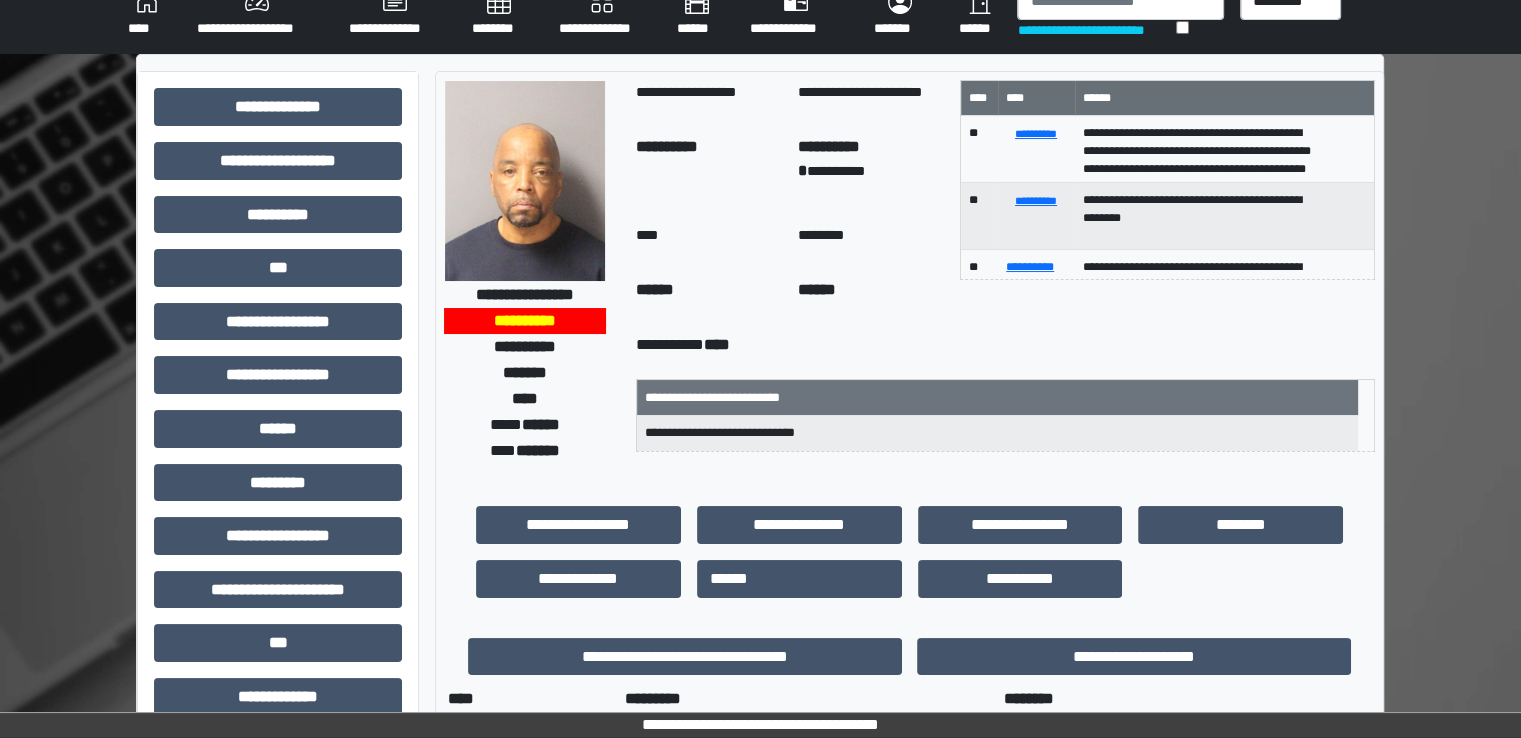 scroll, scrollTop: 0, scrollLeft: 0, axis: both 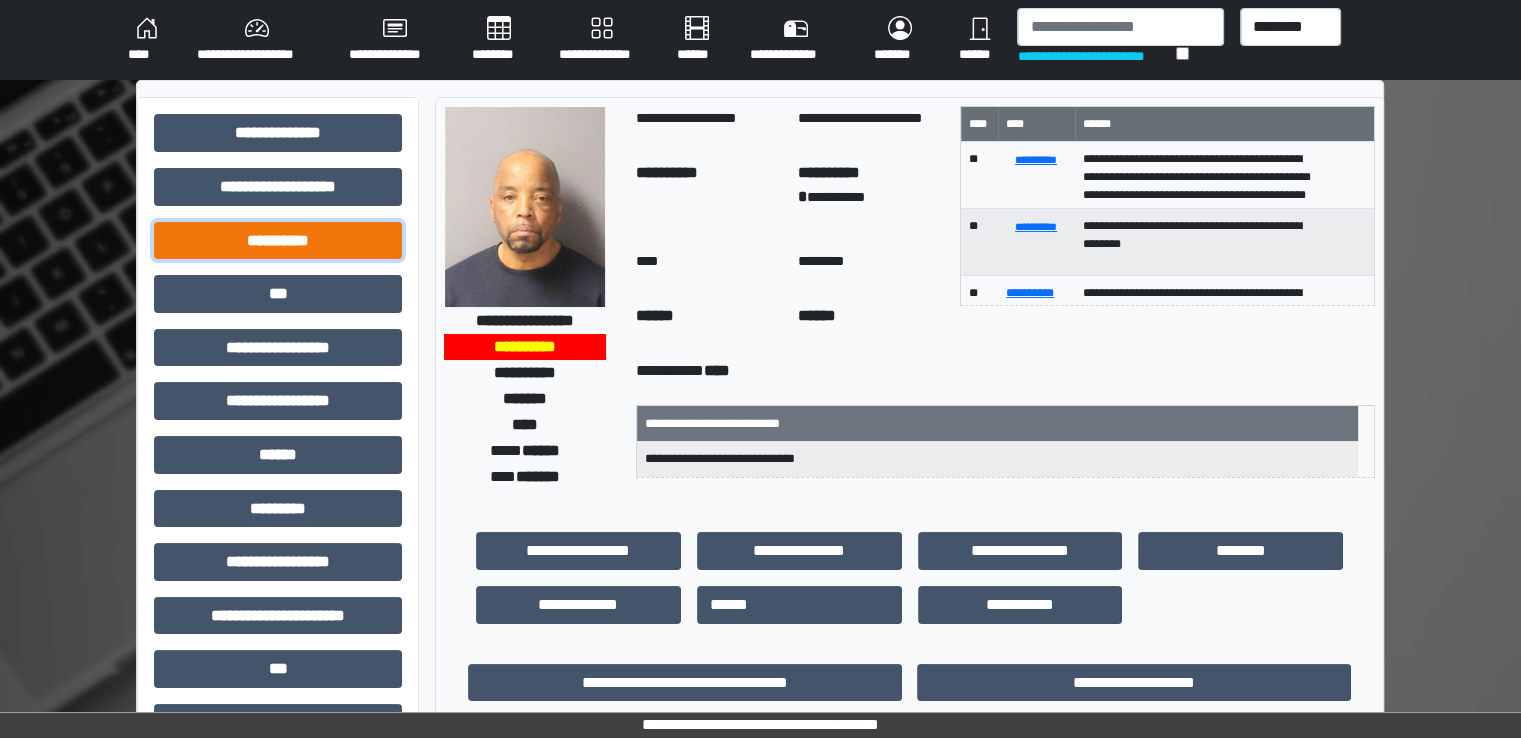 click on "**********" at bounding box center (278, 241) 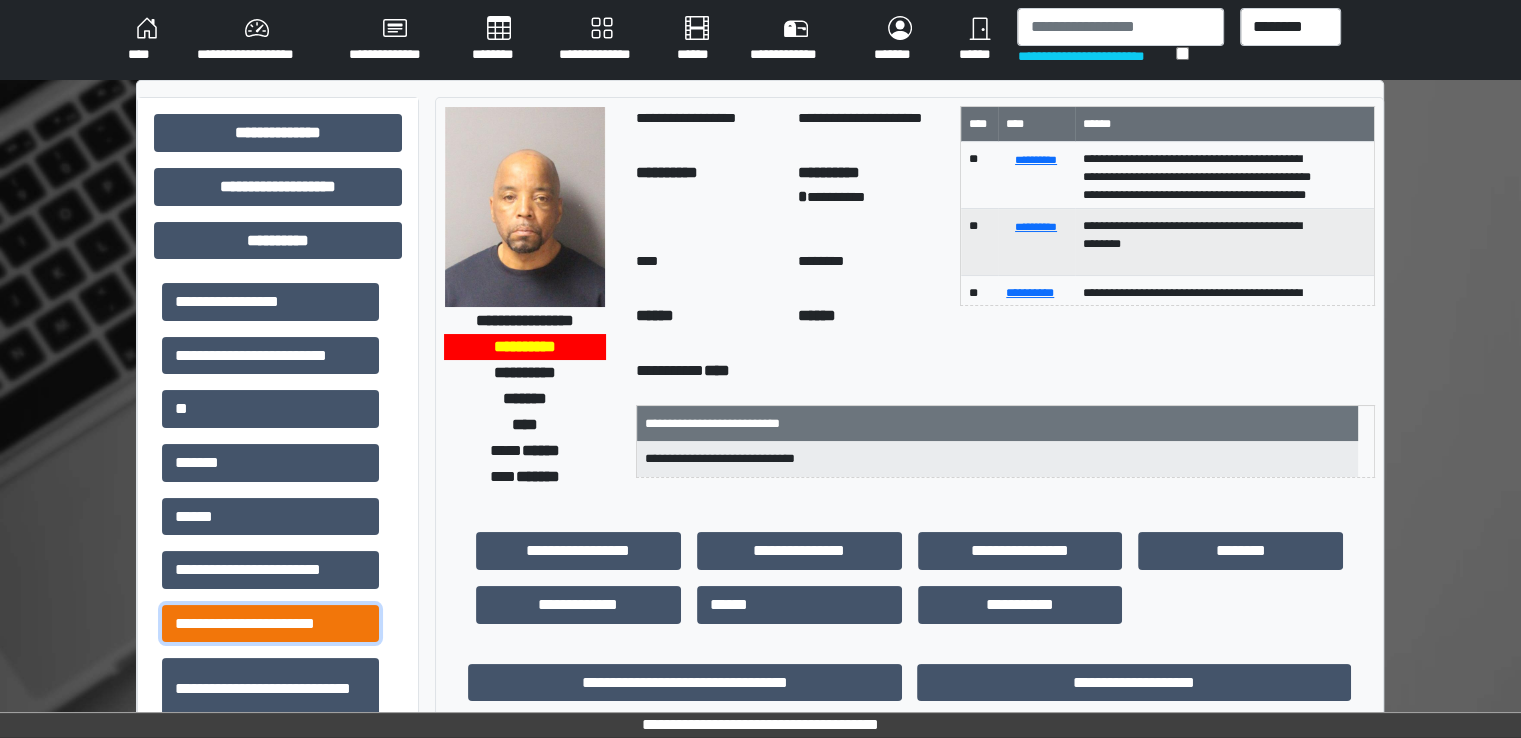 click on "**********" at bounding box center [270, 624] 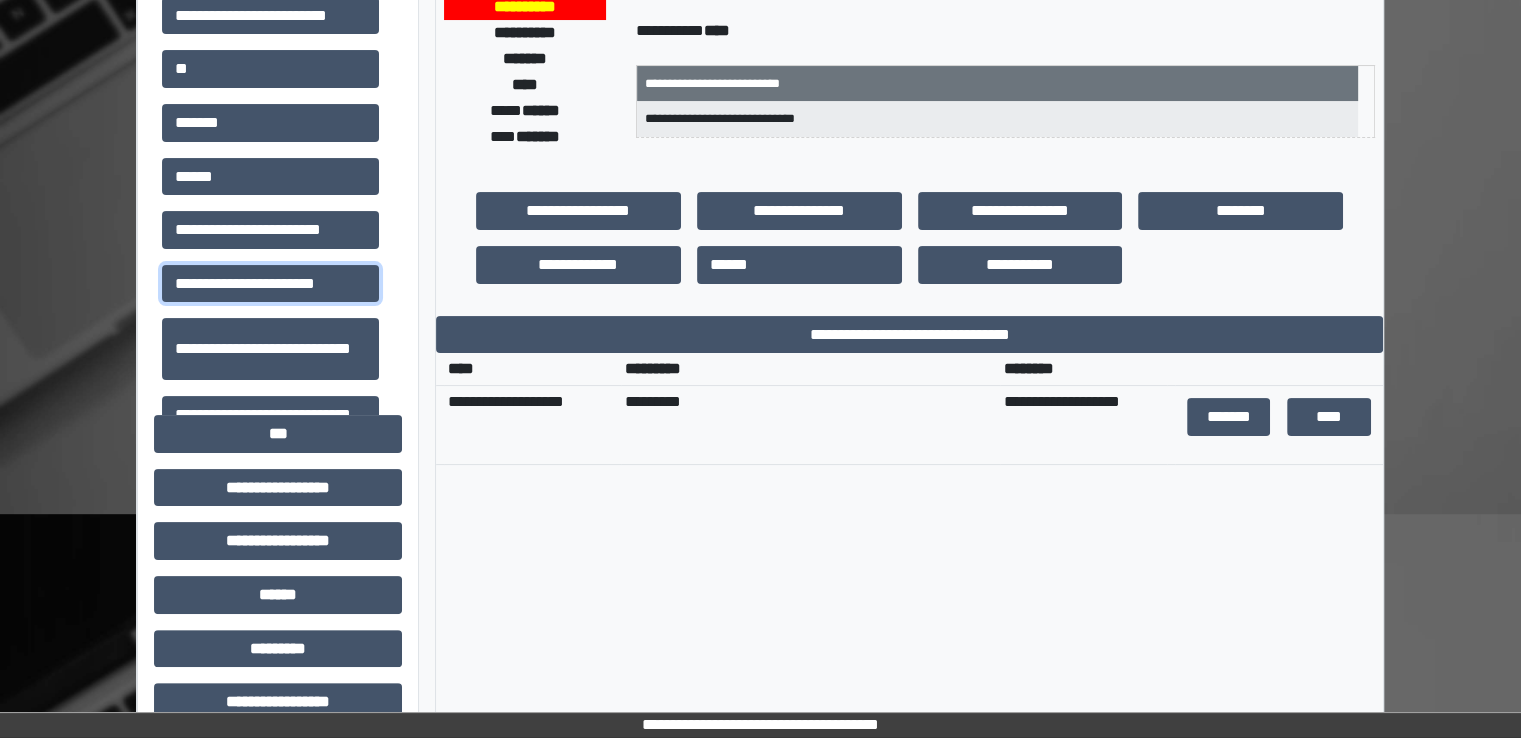 scroll, scrollTop: 400, scrollLeft: 0, axis: vertical 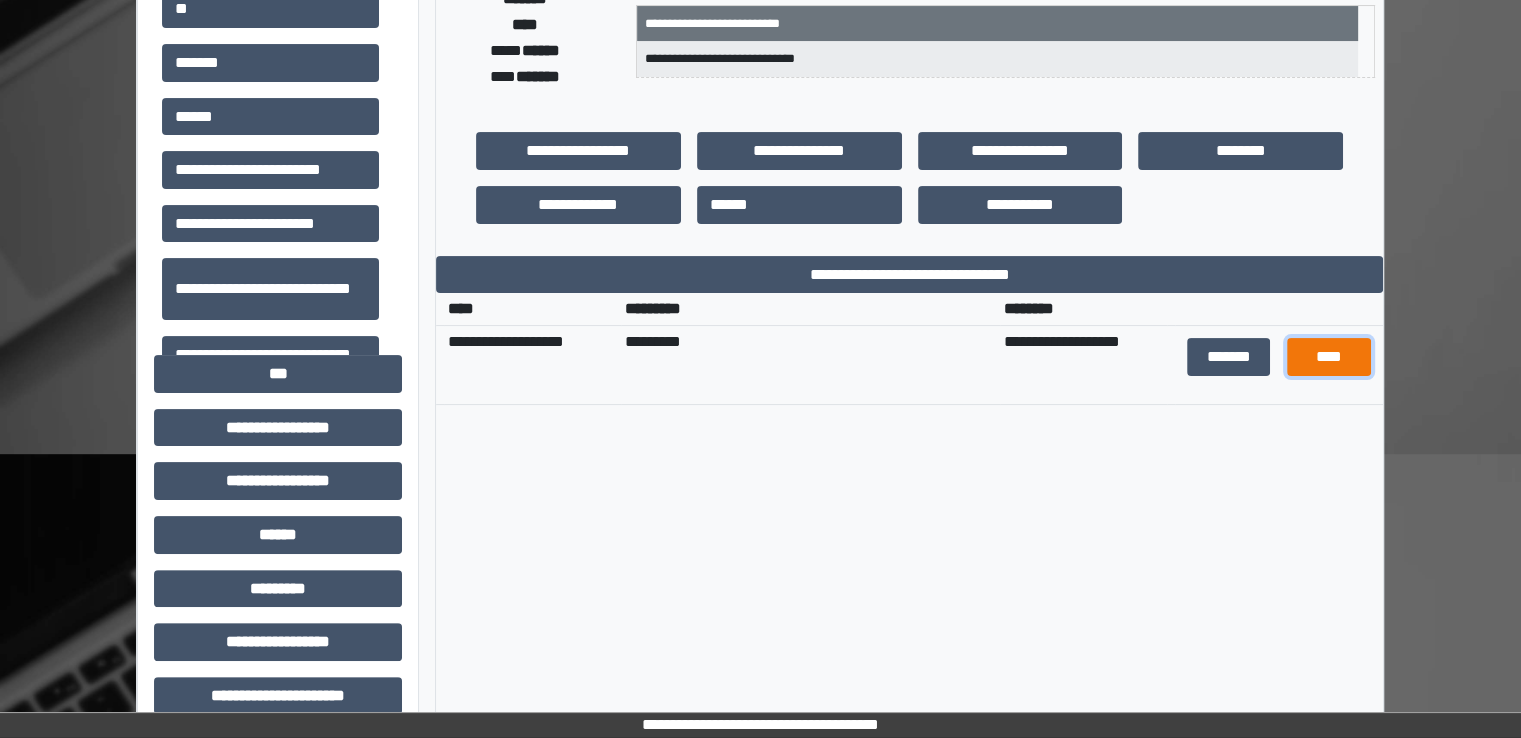 click on "****" at bounding box center (1329, 357) 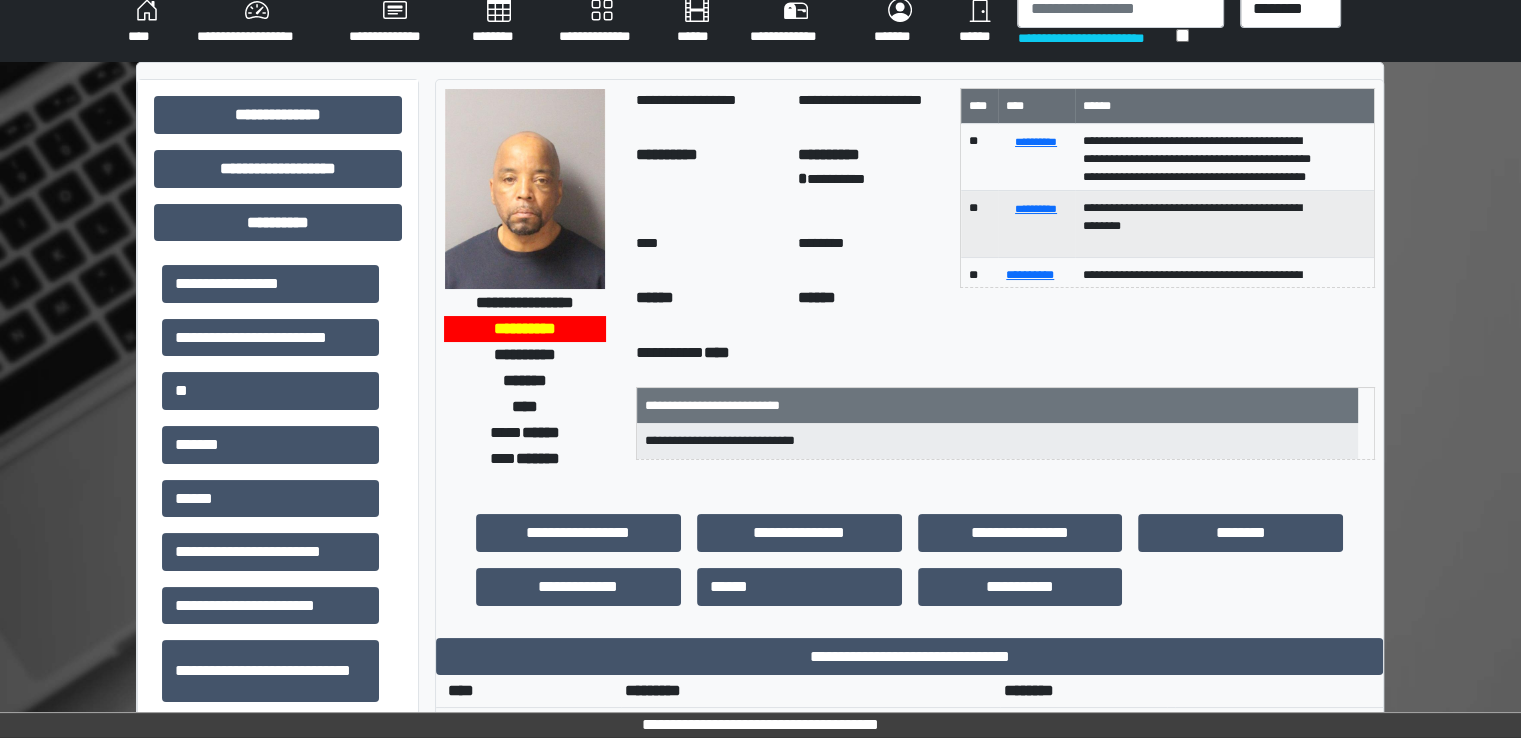 scroll, scrollTop: 0, scrollLeft: 0, axis: both 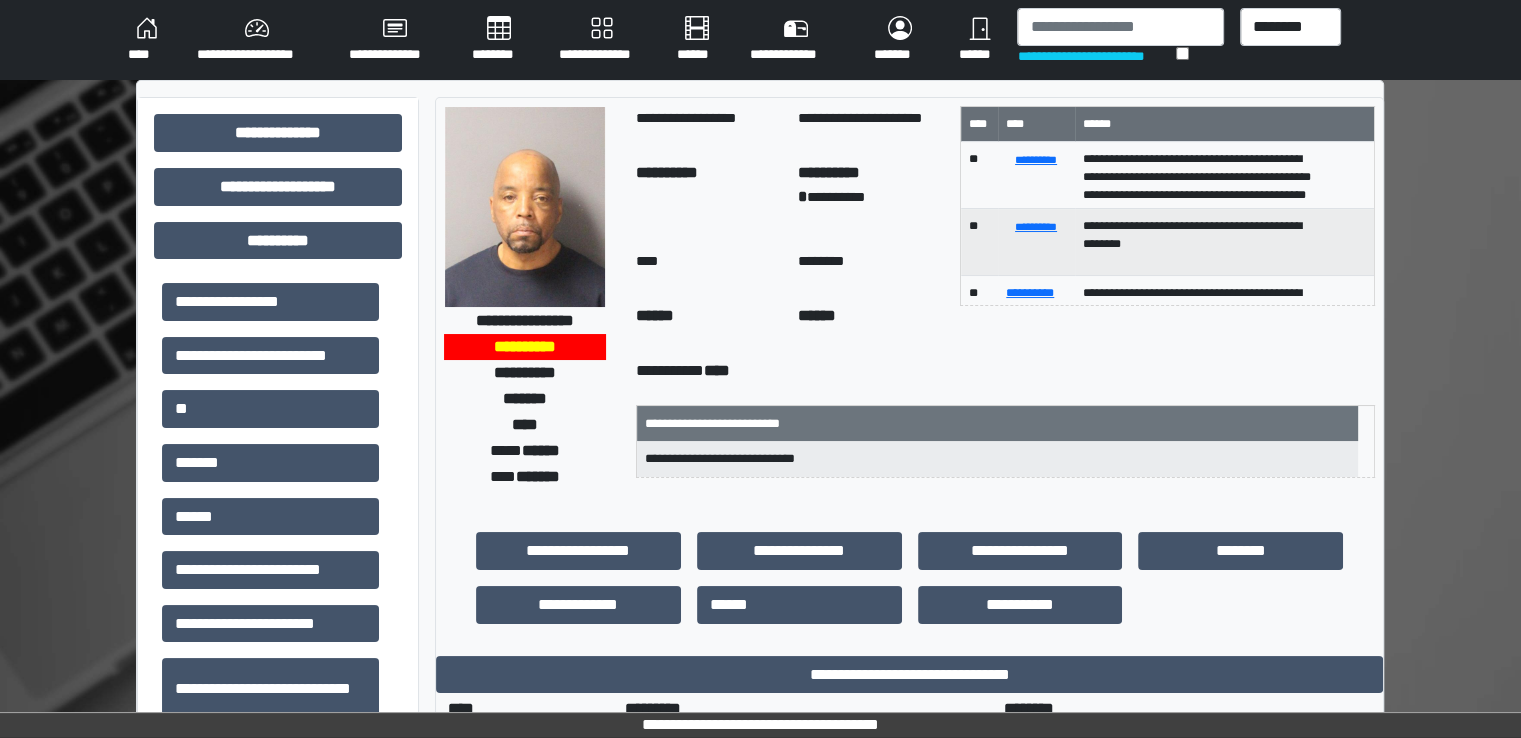click on "********" at bounding box center [499, 40] 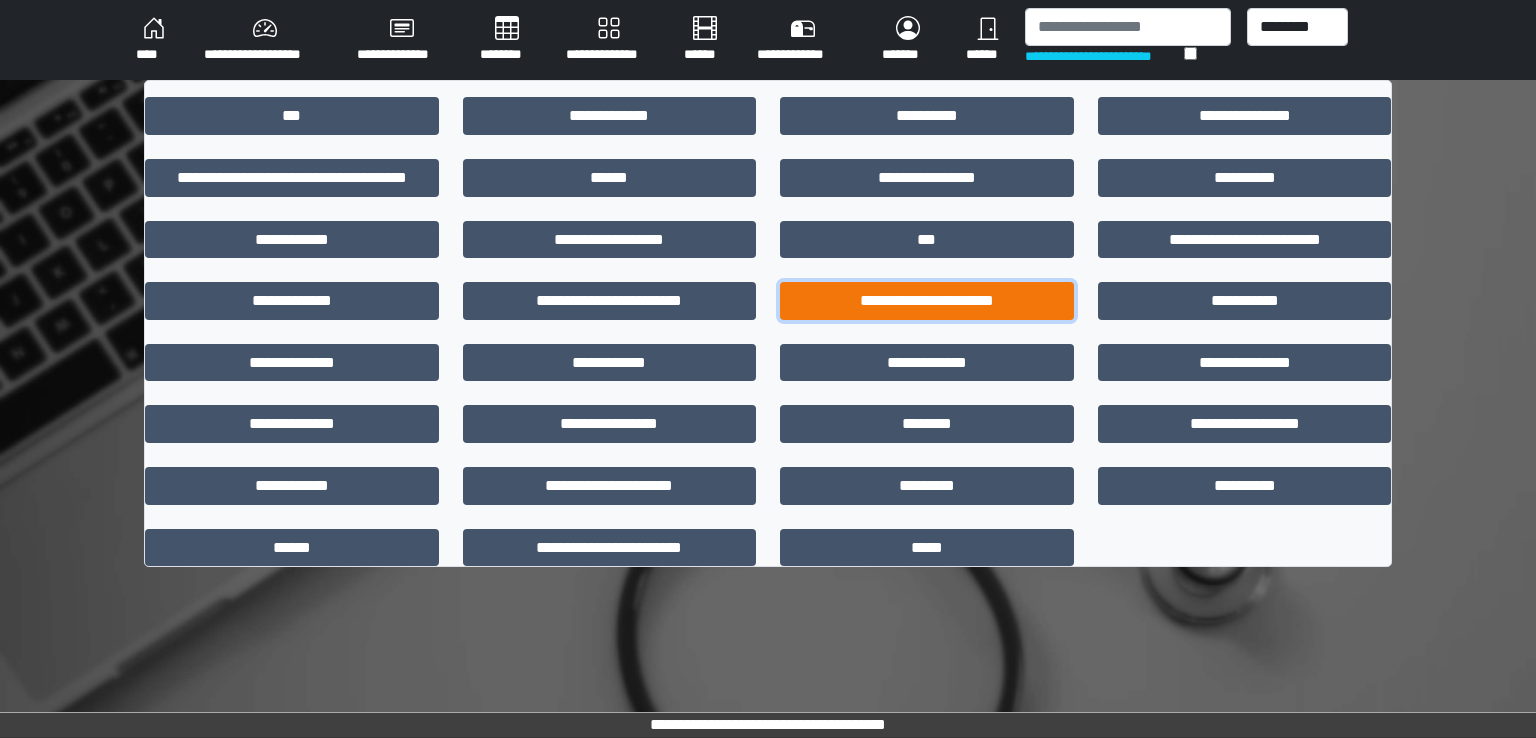 click on "**********" at bounding box center (927, 301) 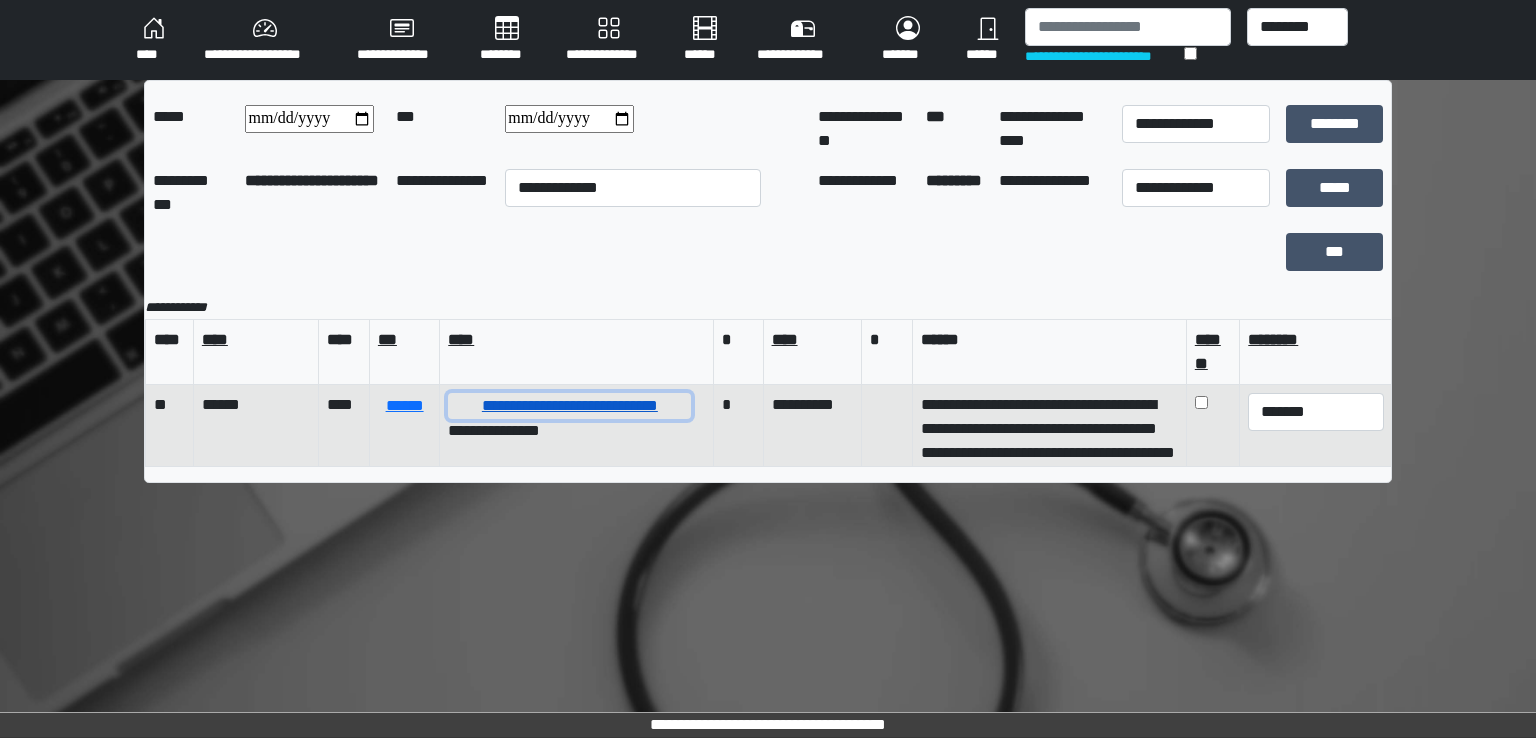 click on "**********" at bounding box center (569, 406) 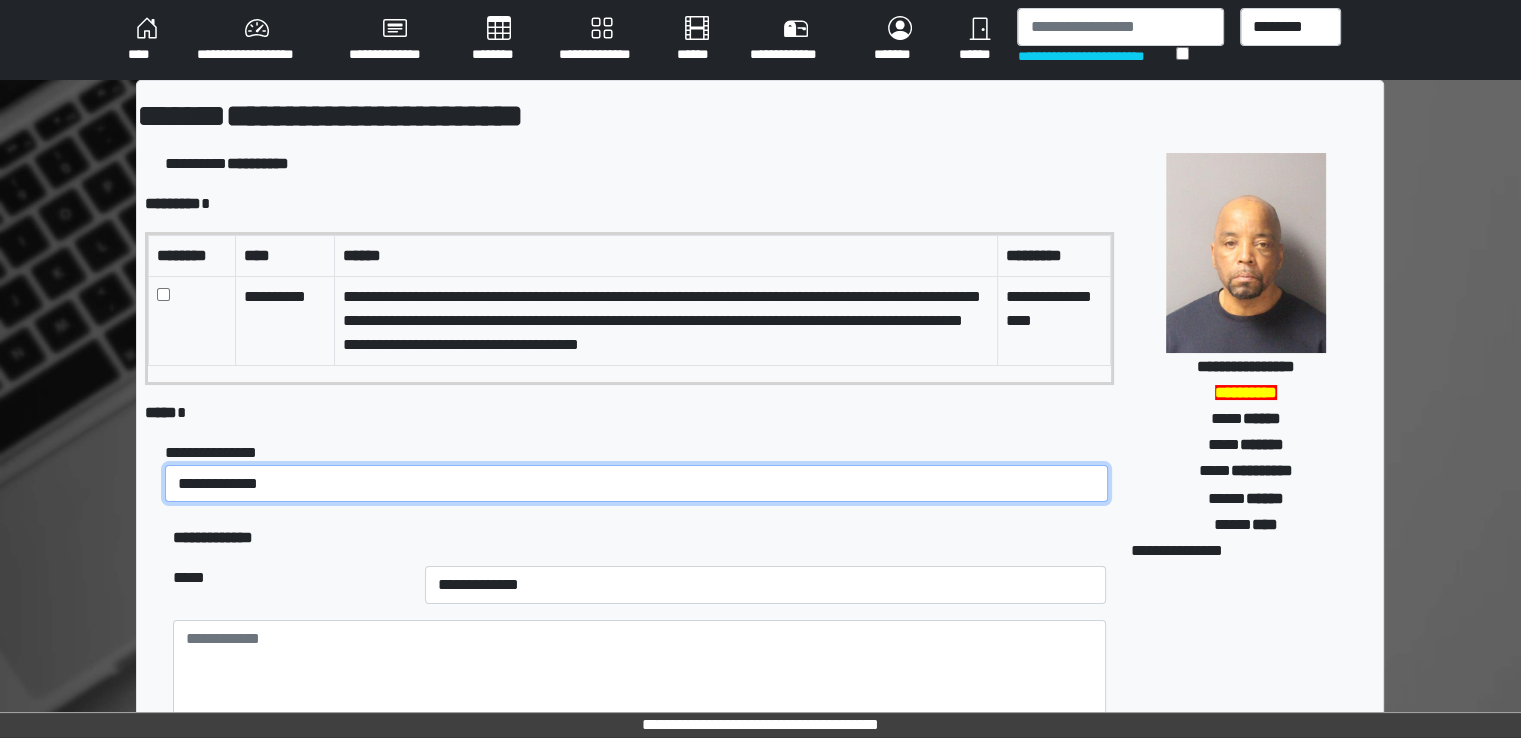 click on "**********" at bounding box center (636, 484) 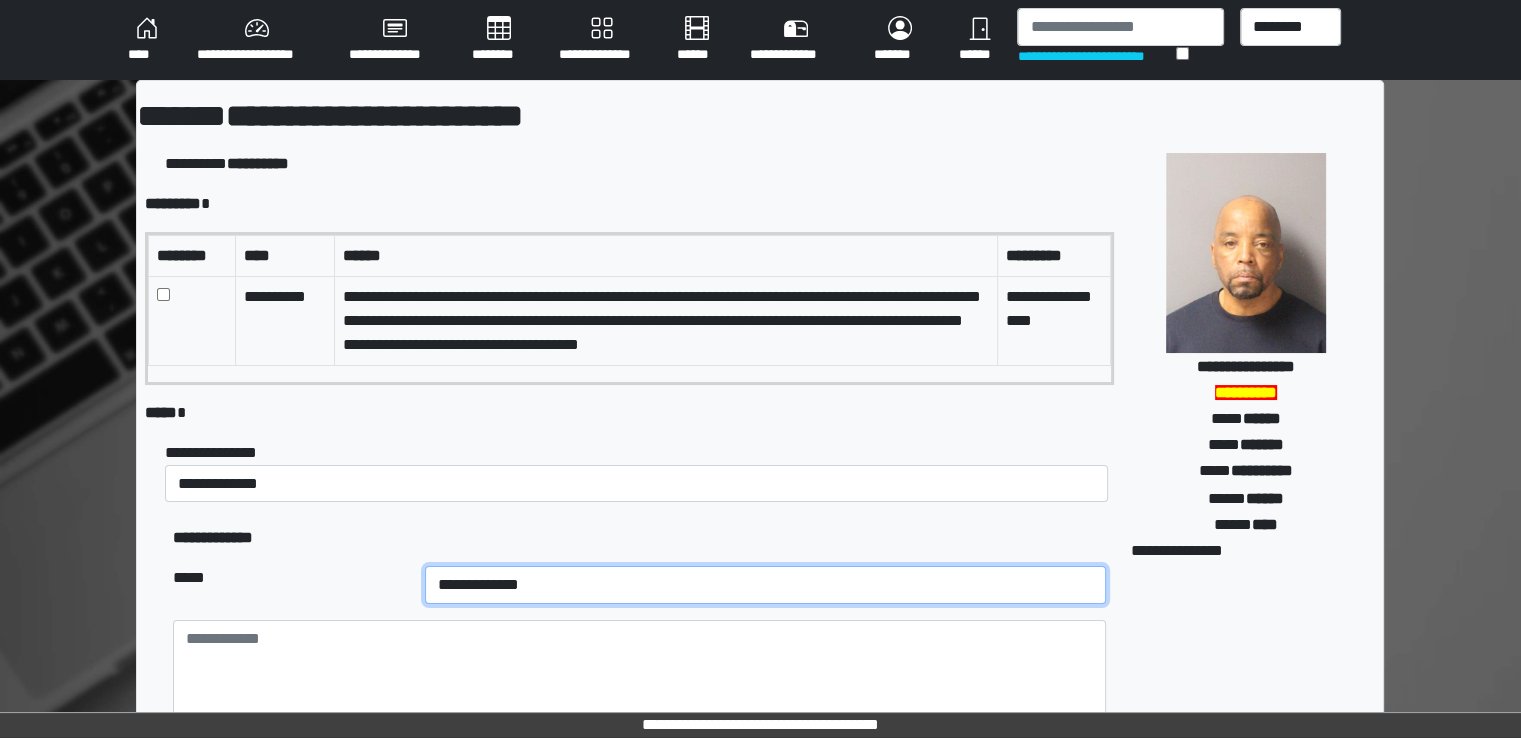 click on "**********" at bounding box center (765, 585) 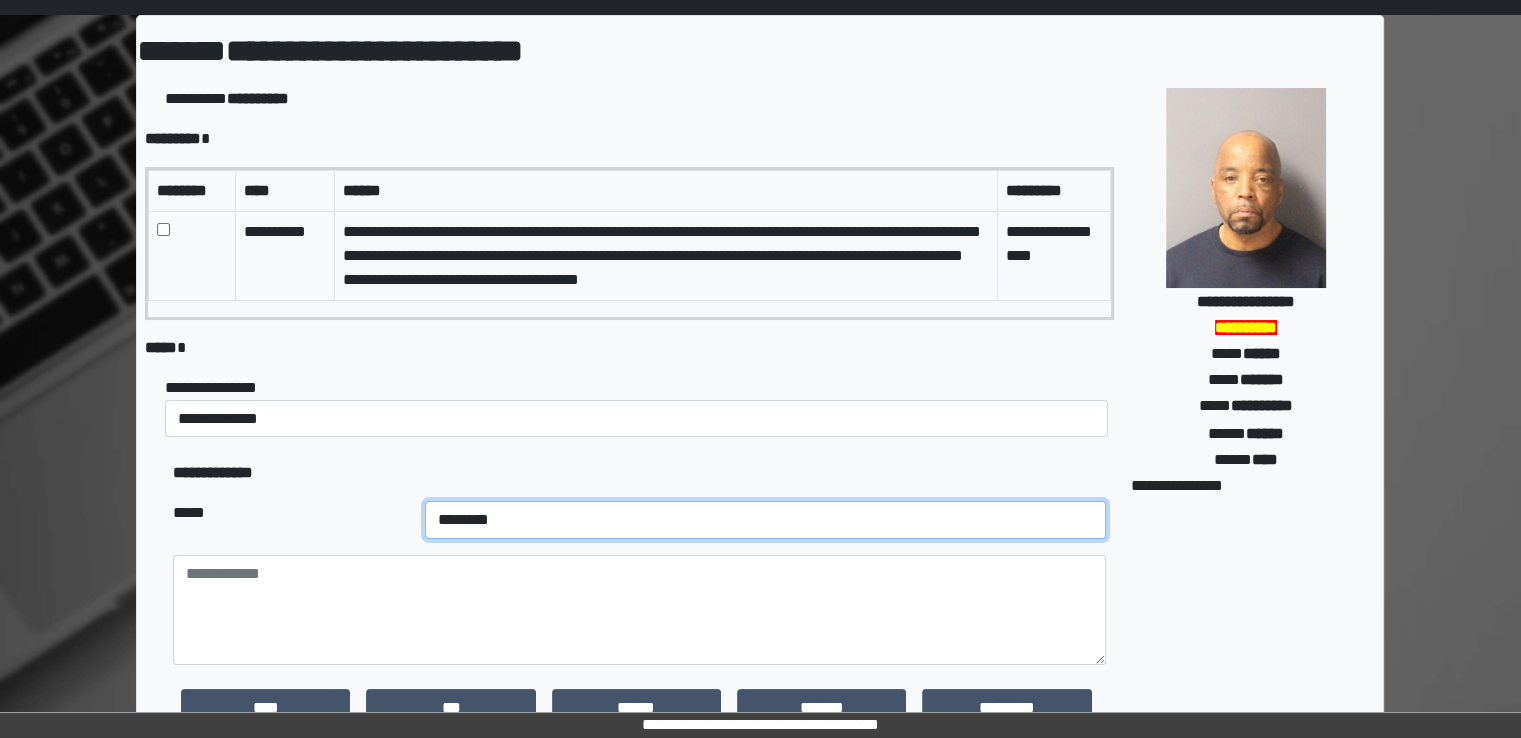 scroll, scrollTop: 100, scrollLeft: 0, axis: vertical 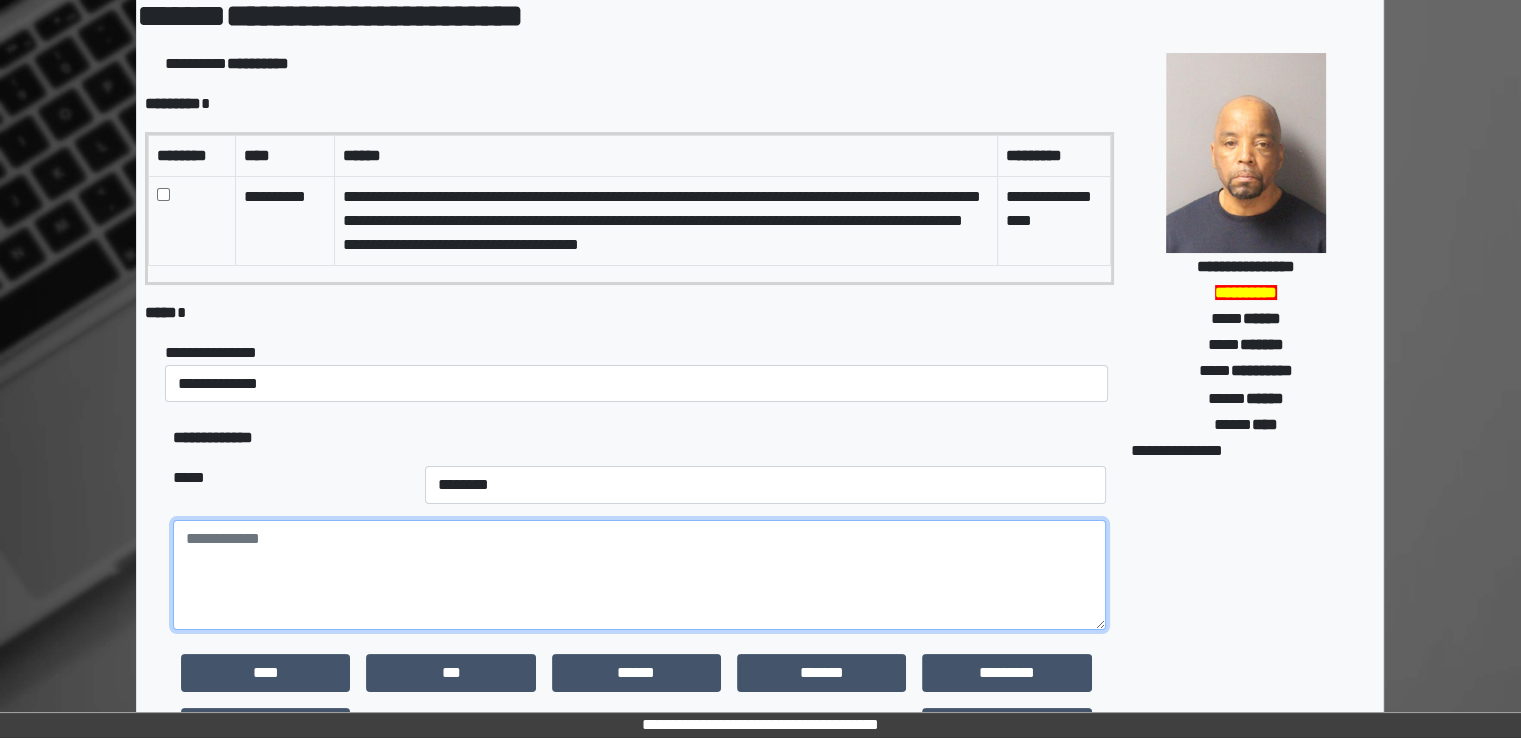 click at bounding box center (639, 575) 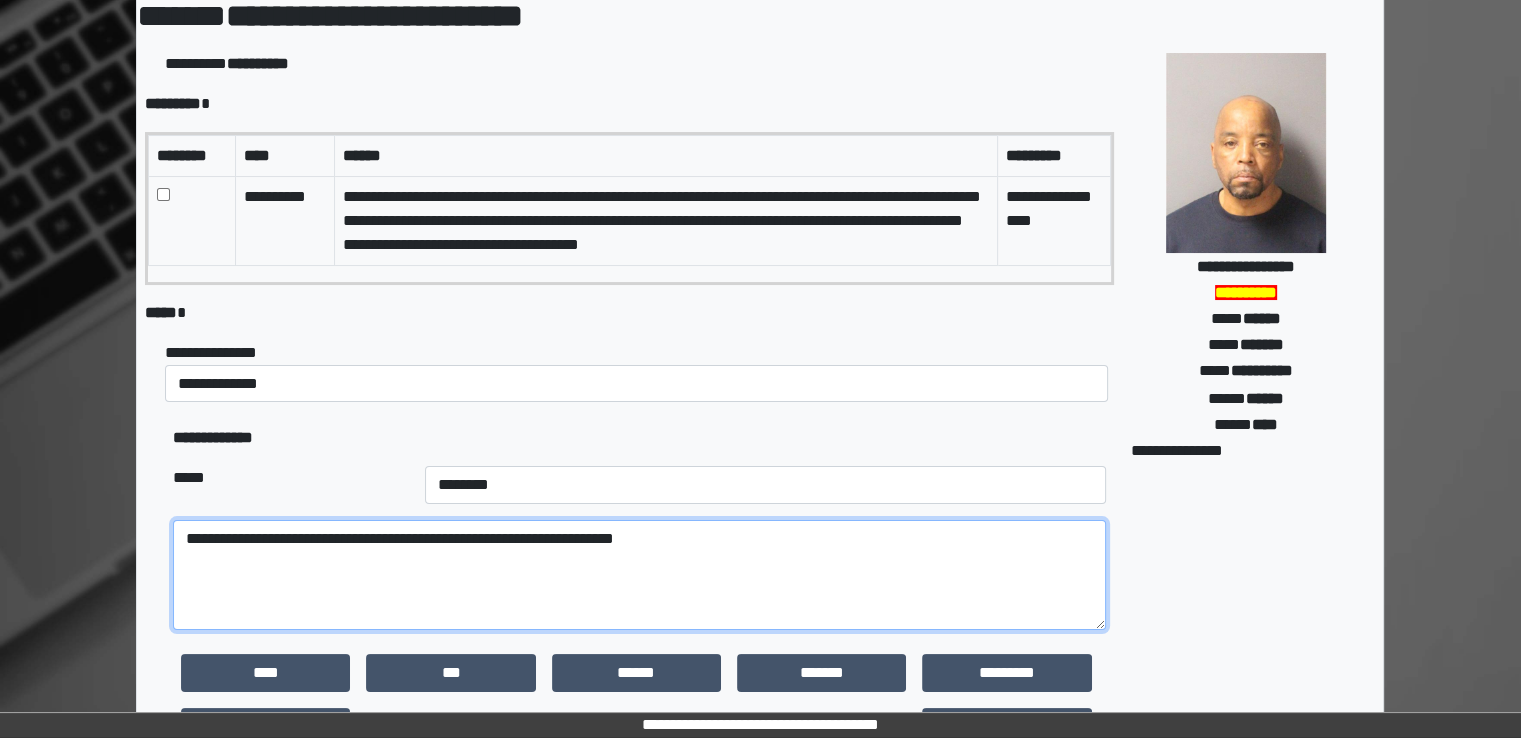 click on "**********" at bounding box center (639, 575) 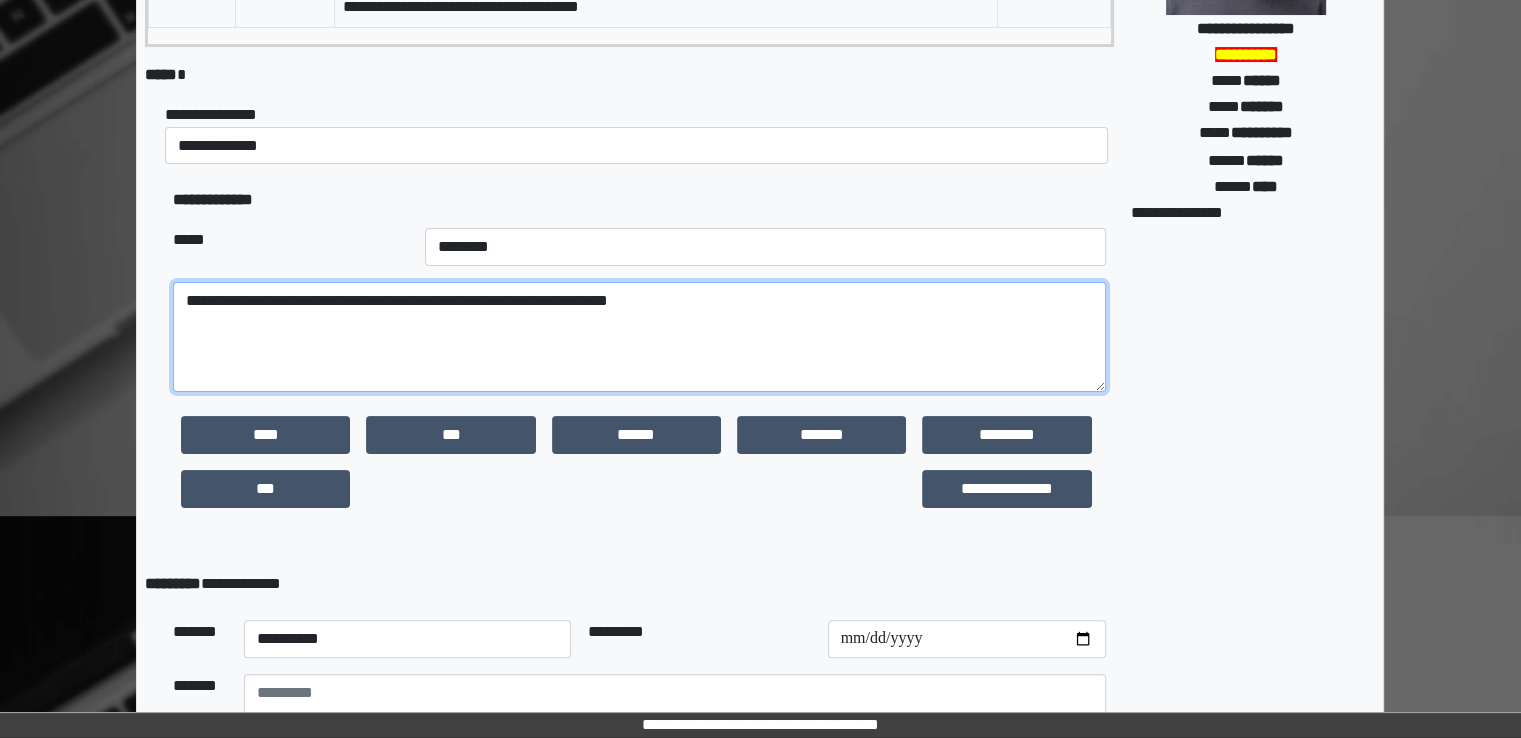 scroll, scrollTop: 515, scrollLeft: 0, axis: vertical 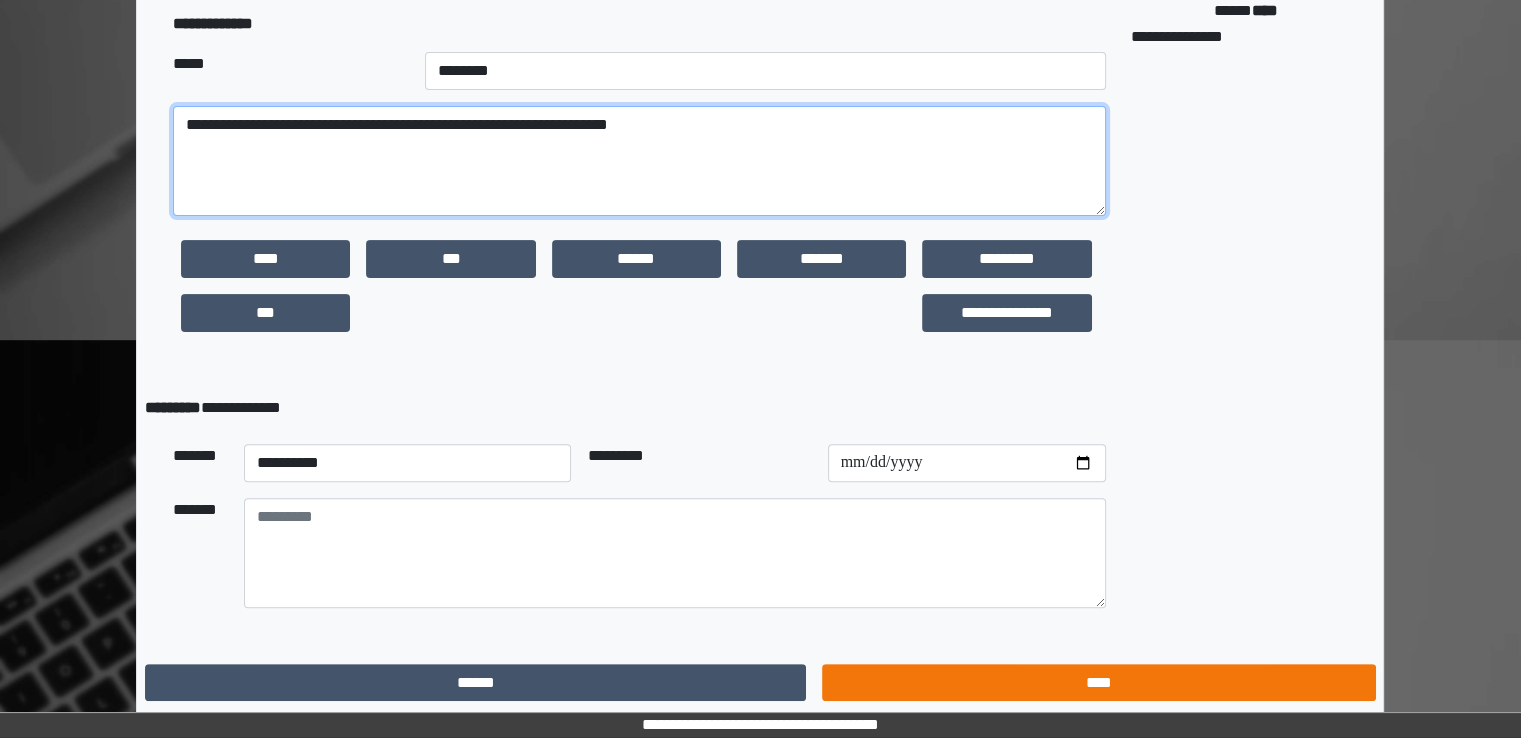 type on "**********" 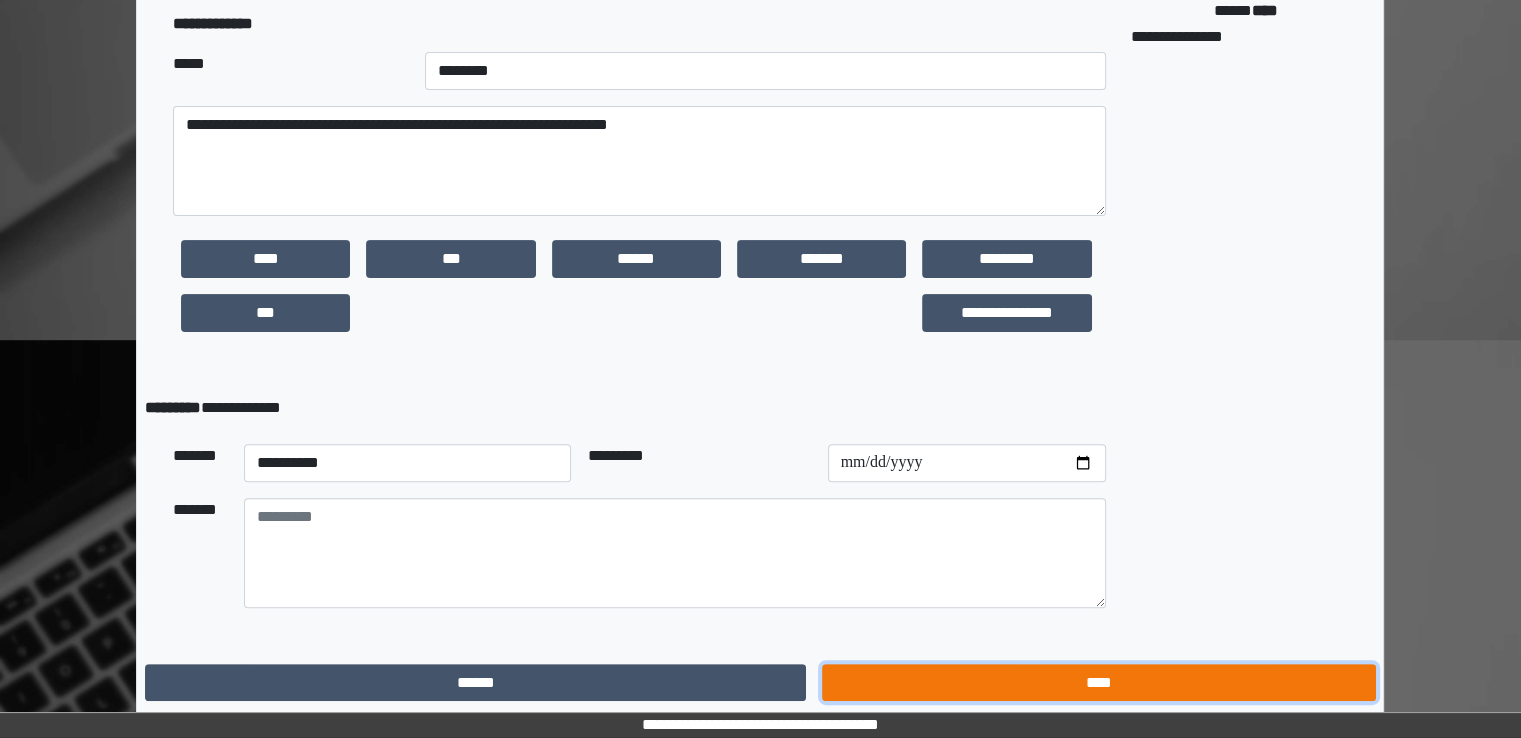 click on "****" at bounding box center [1098, 683] 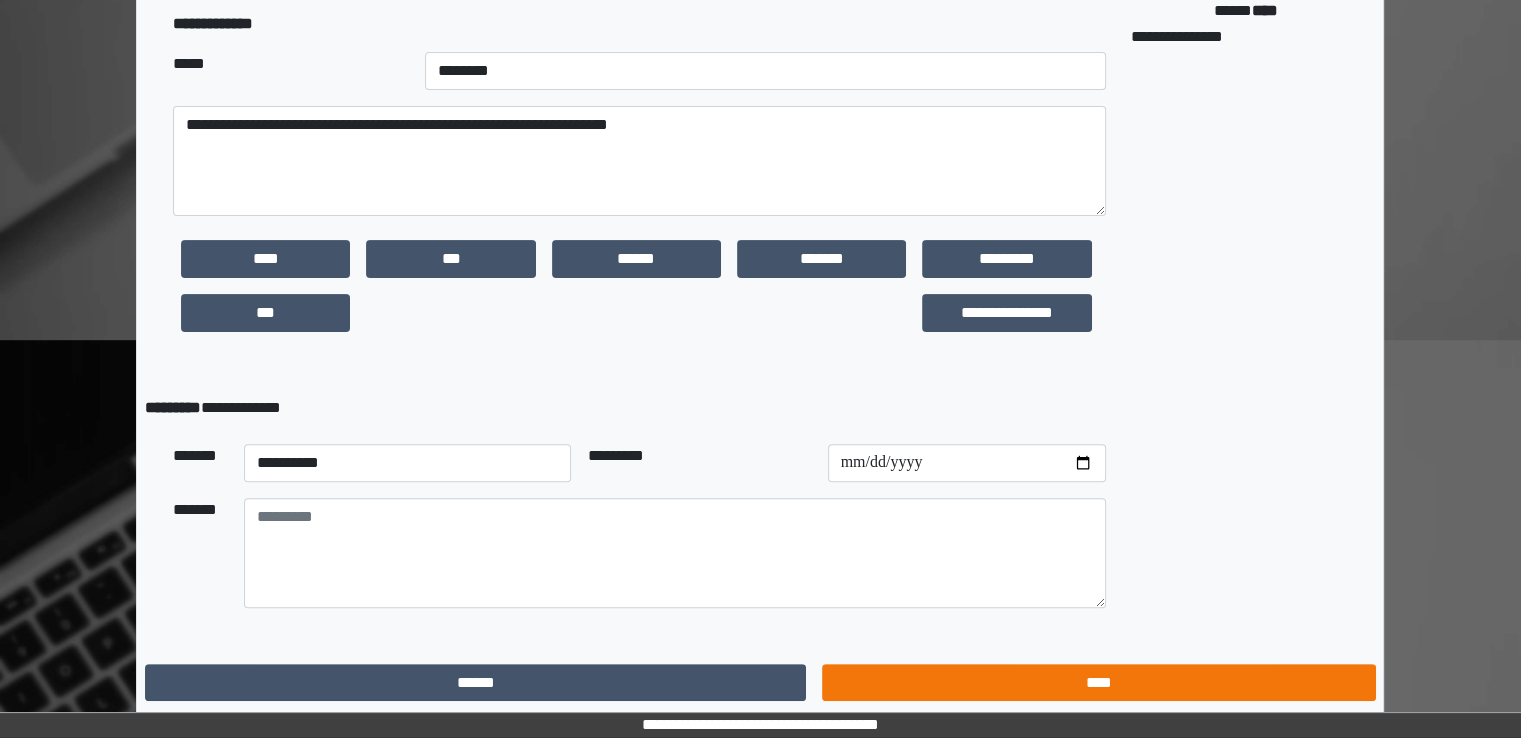 scroll, scrollTop: 0, scrollLeft: 0, axis: both 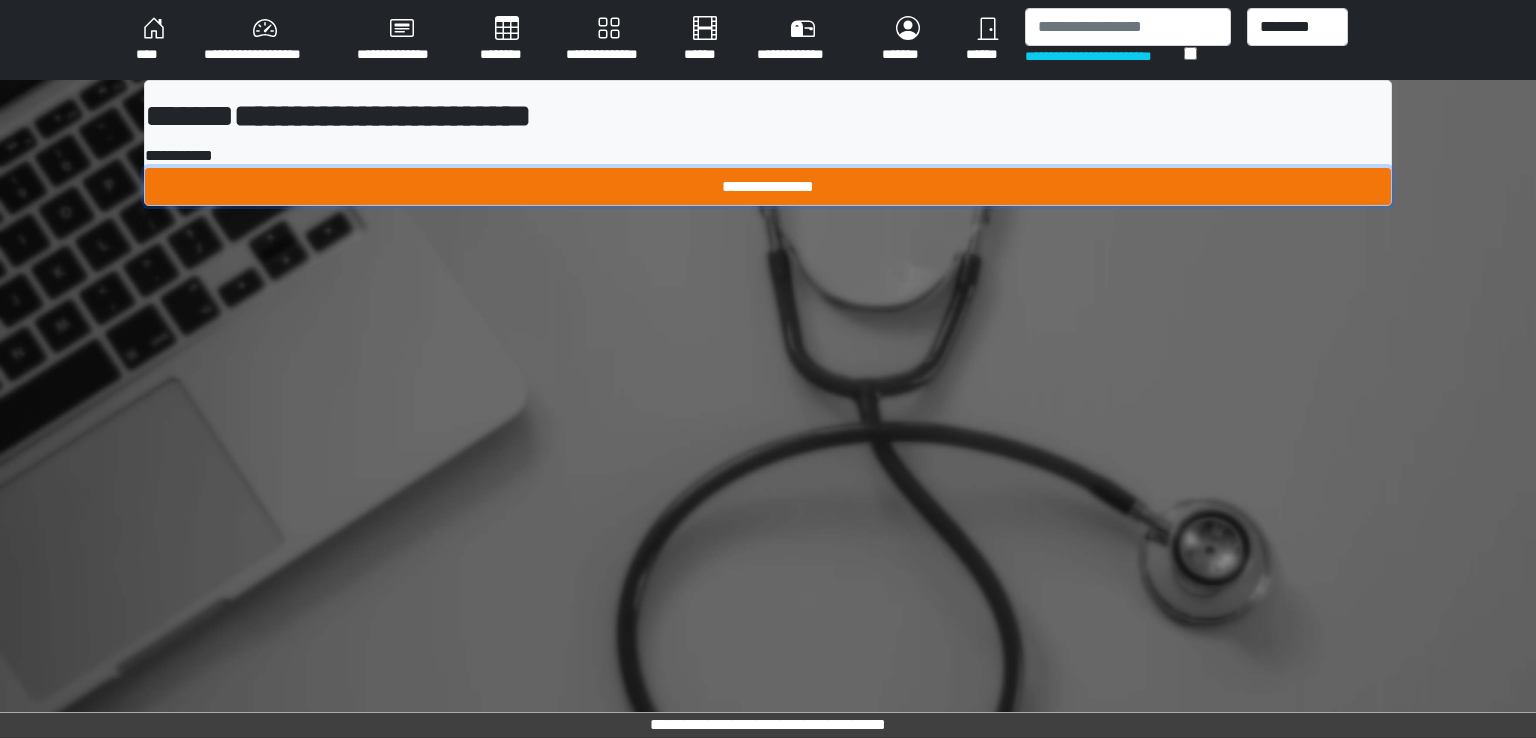 click on "**********" at bounding box center [768, 187] 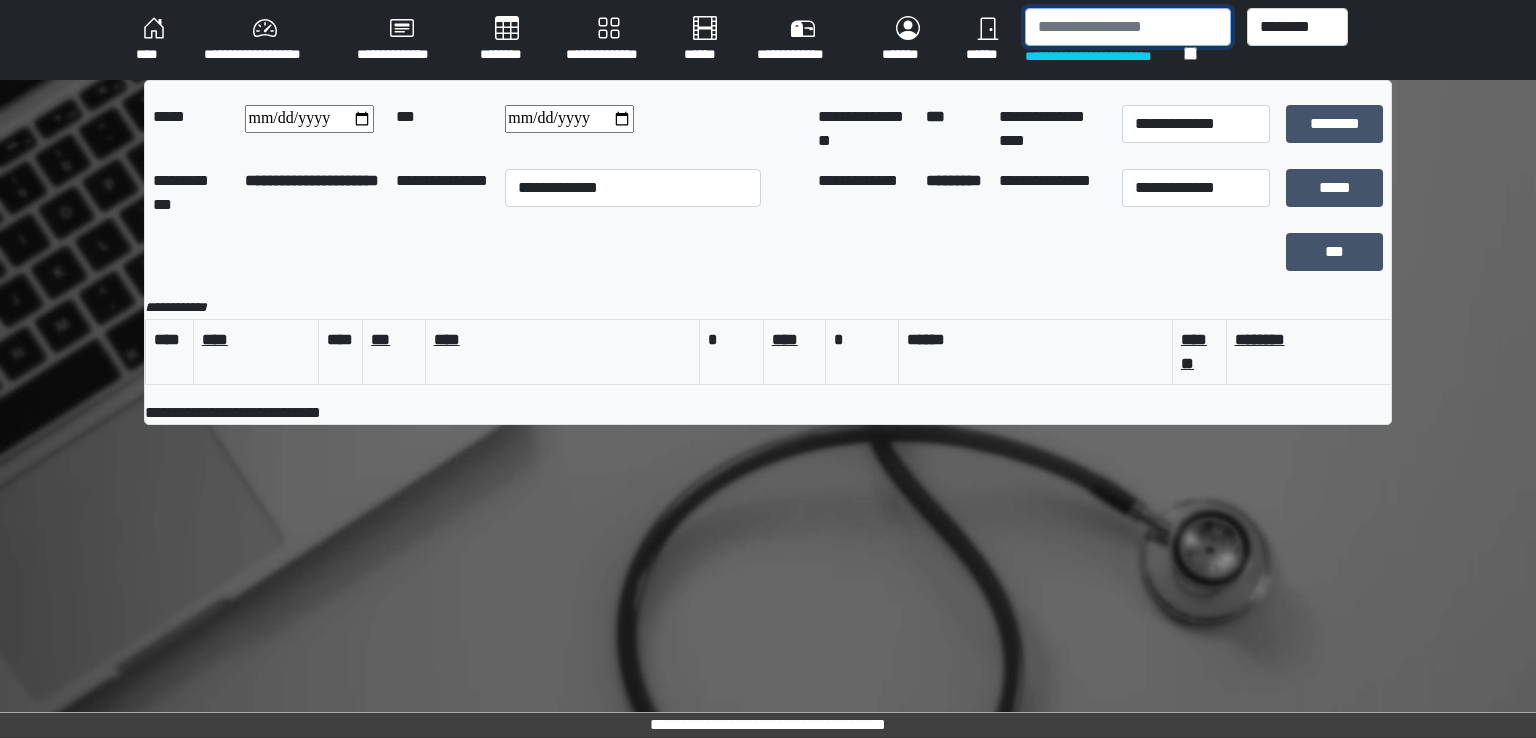 click at bounding box center (1128, 27) 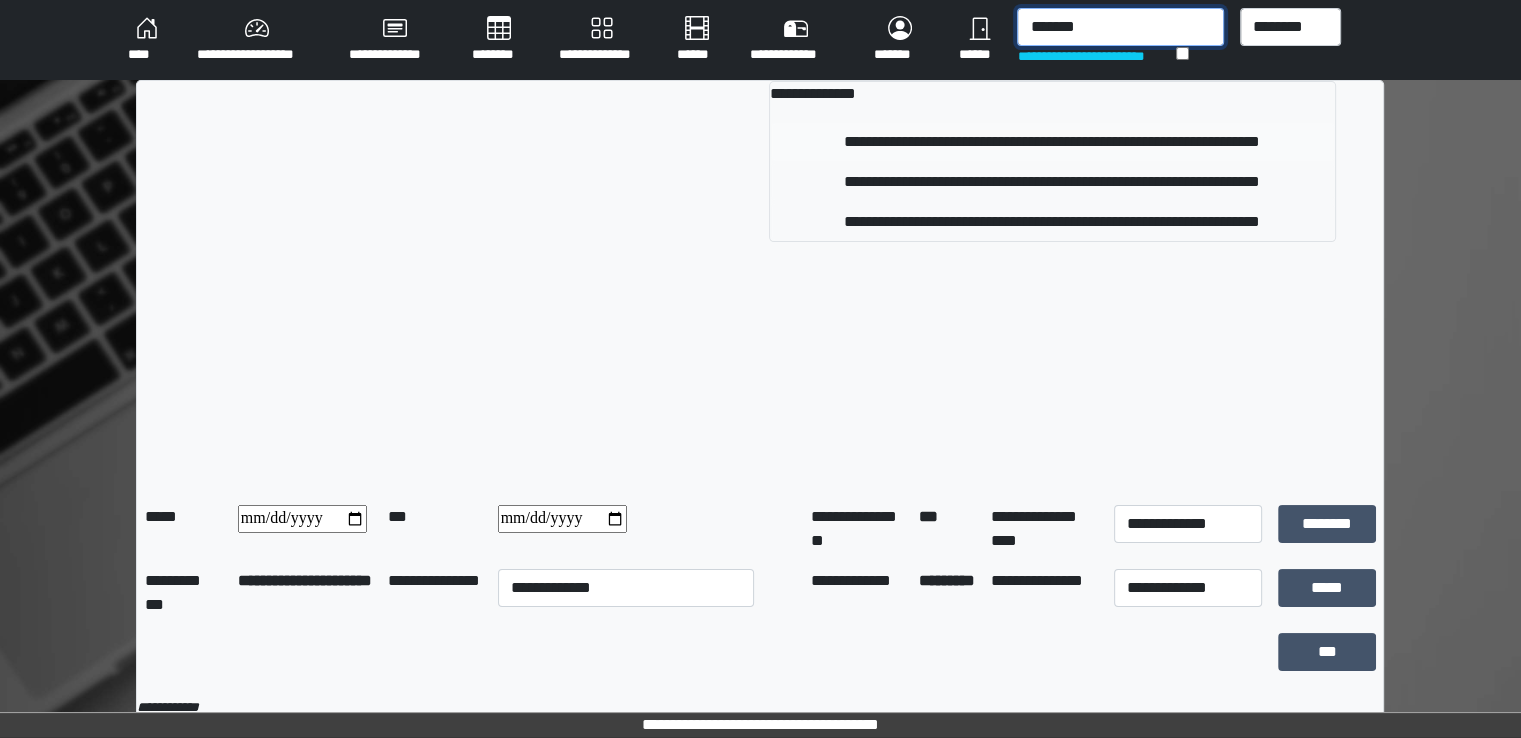 type on "*******" 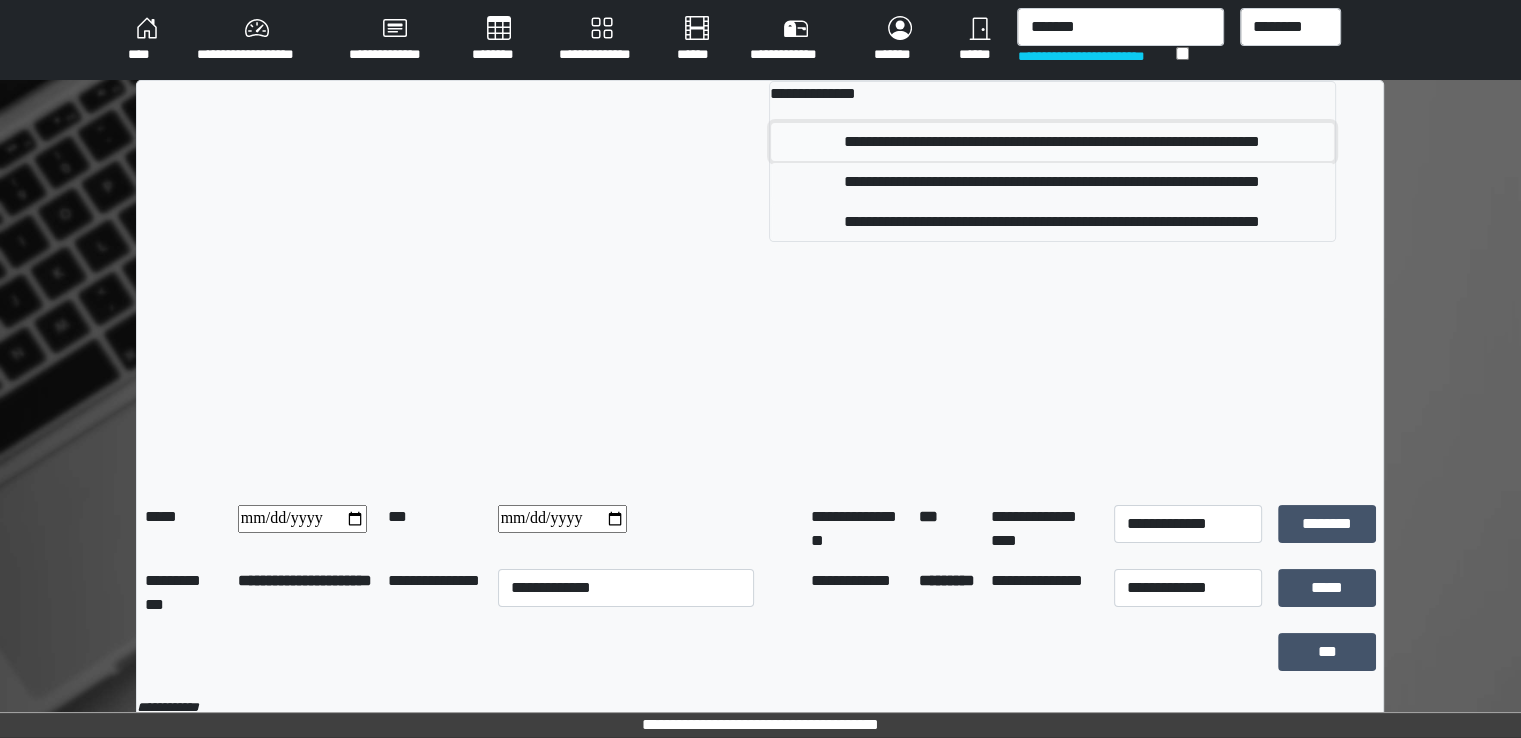 click on "**********" at bounding box center (1052, 142) 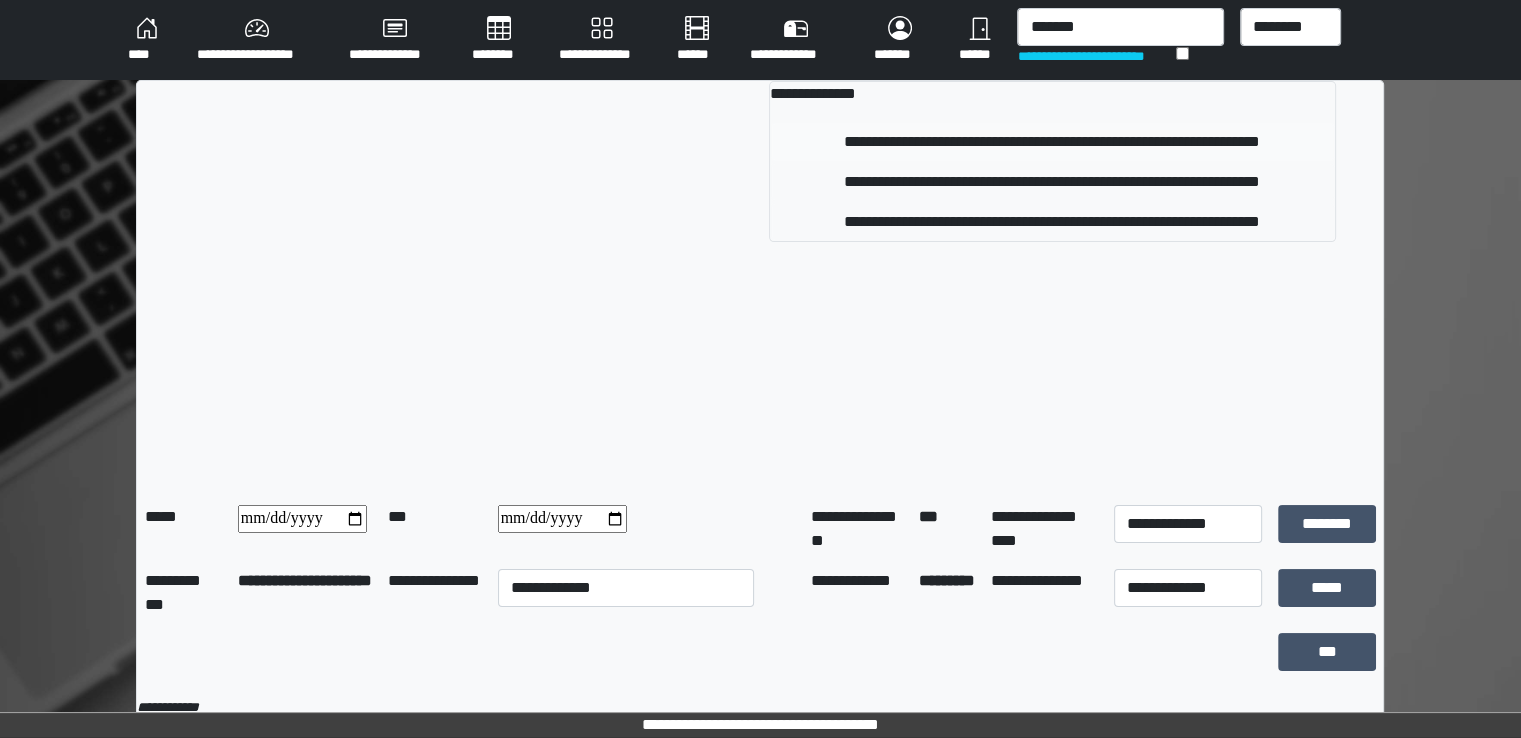 type 